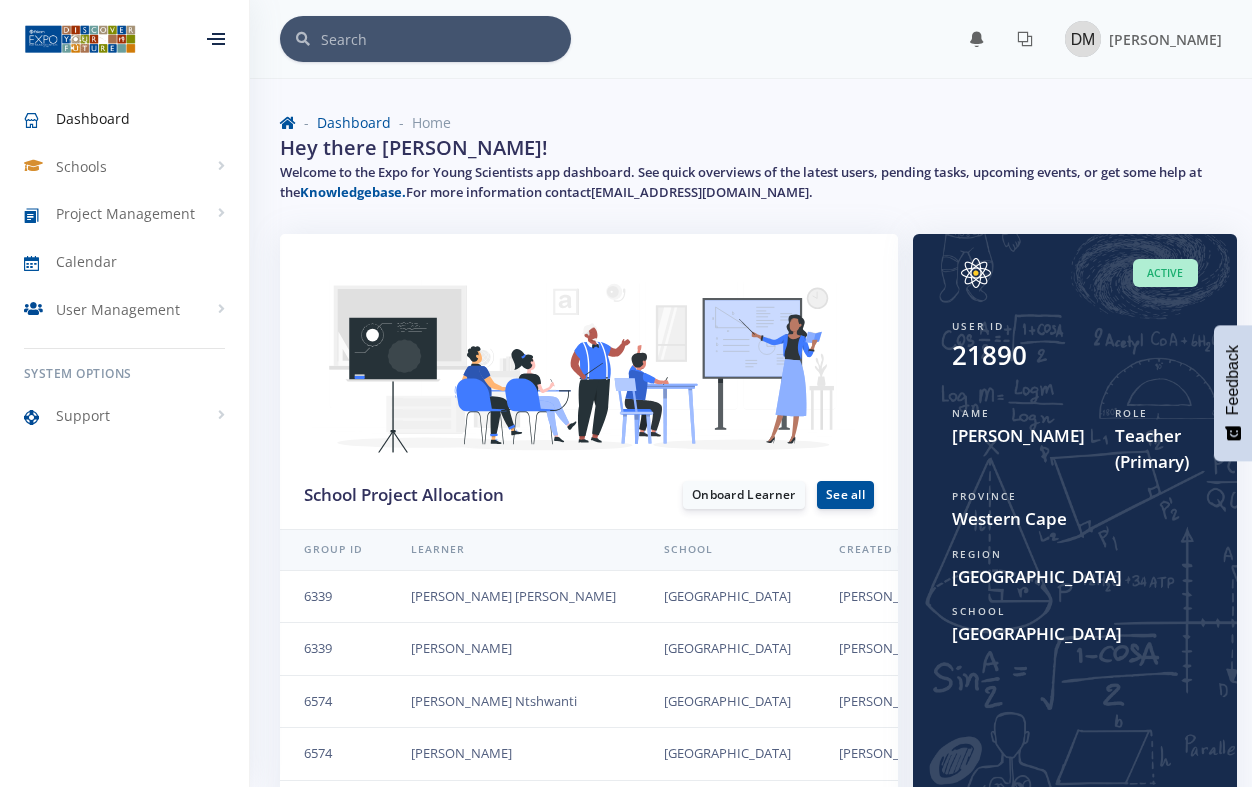 scroll, scrollTop: 0, scrollLeft: 0, axis: both 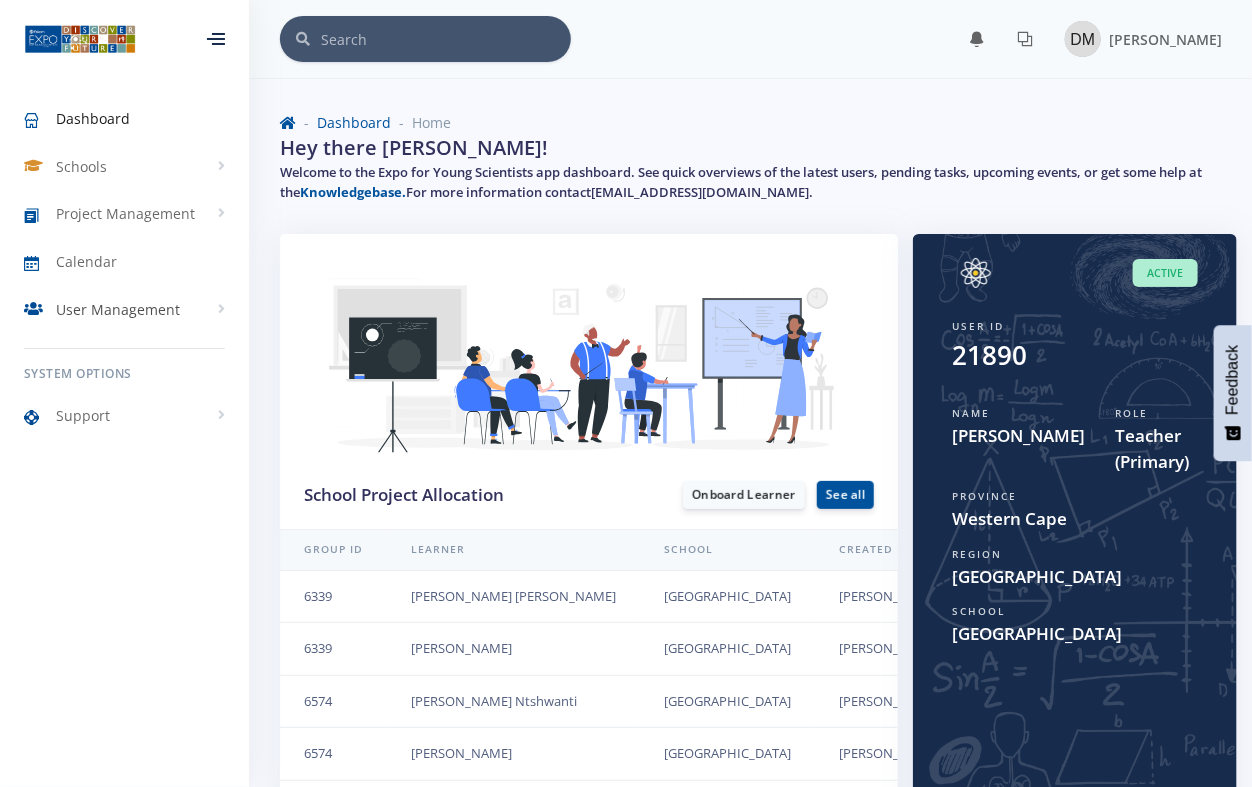 click on "User Management" at bounding box center (118, 309) 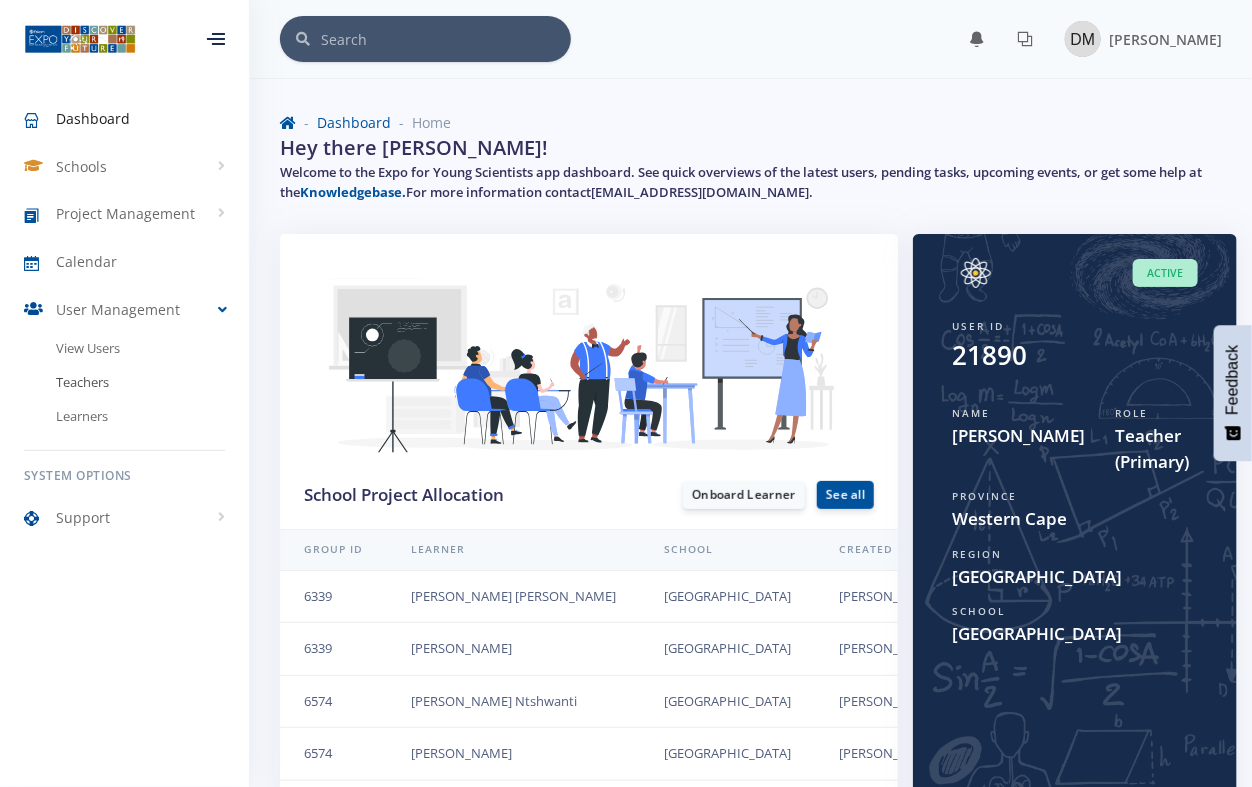click on "Teachers" at bounding box center (124, 383) 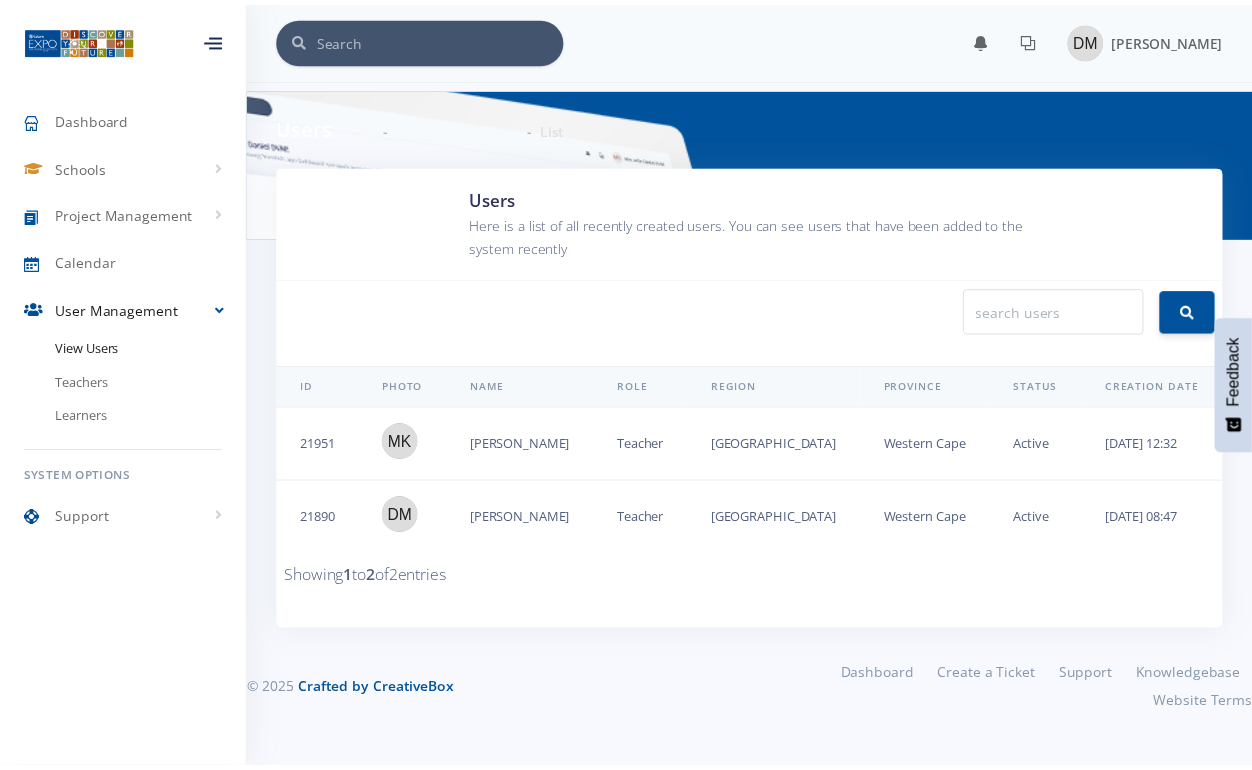 scroll, scrollTop: 0, scrollLeft: 0, axis: both 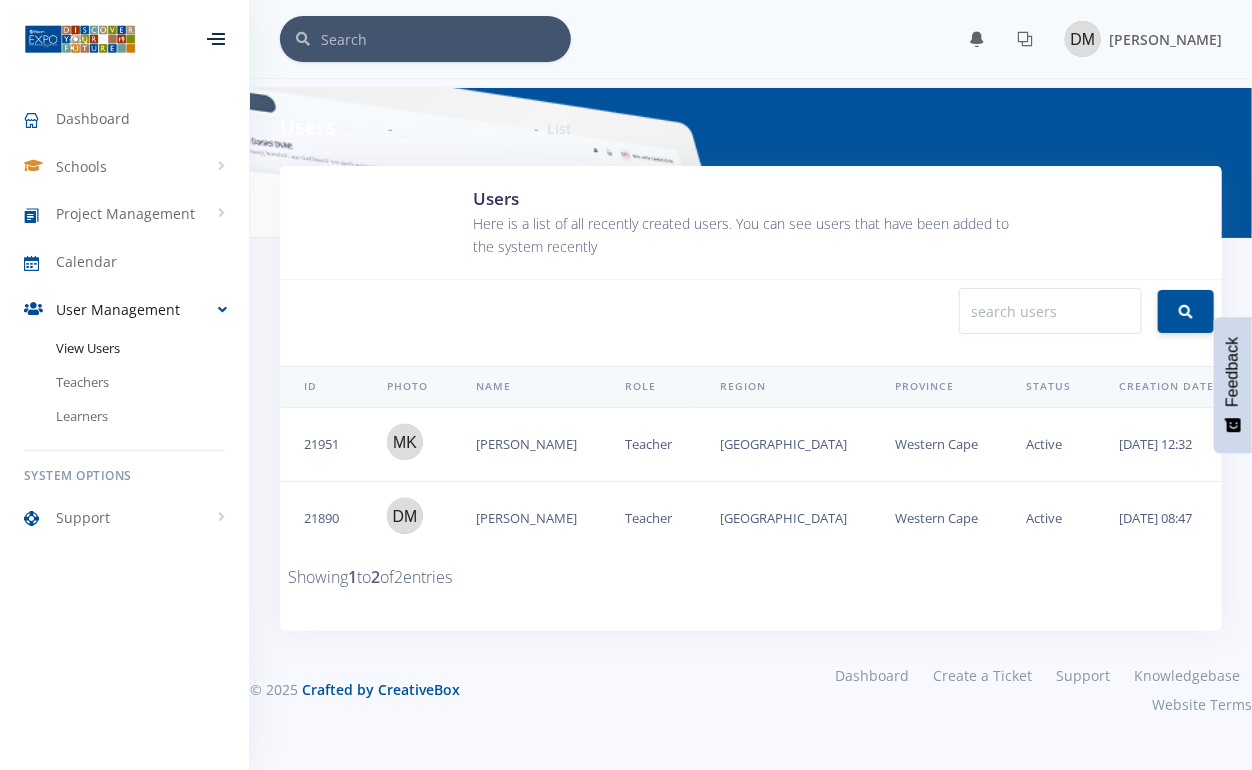 click on "User Management" at bounding box center (118, 309) 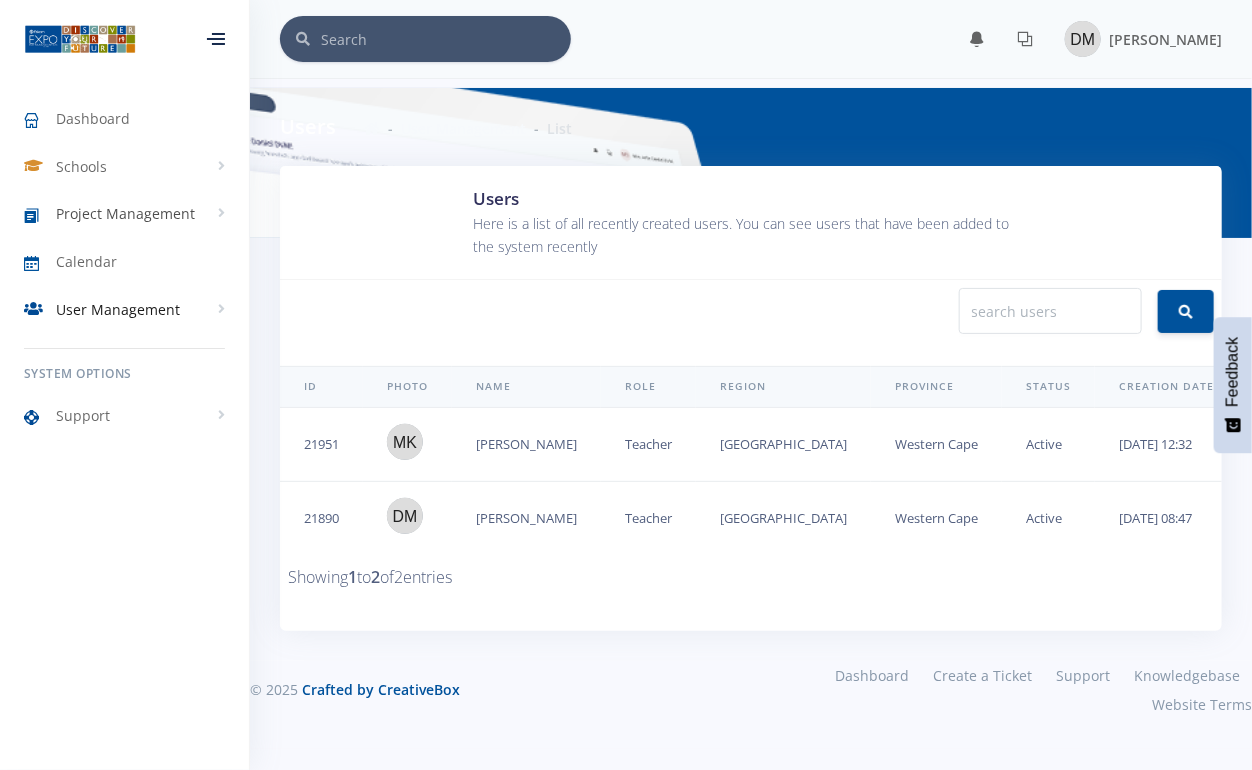 click on "Project Management" at bounding box center [125, 213] 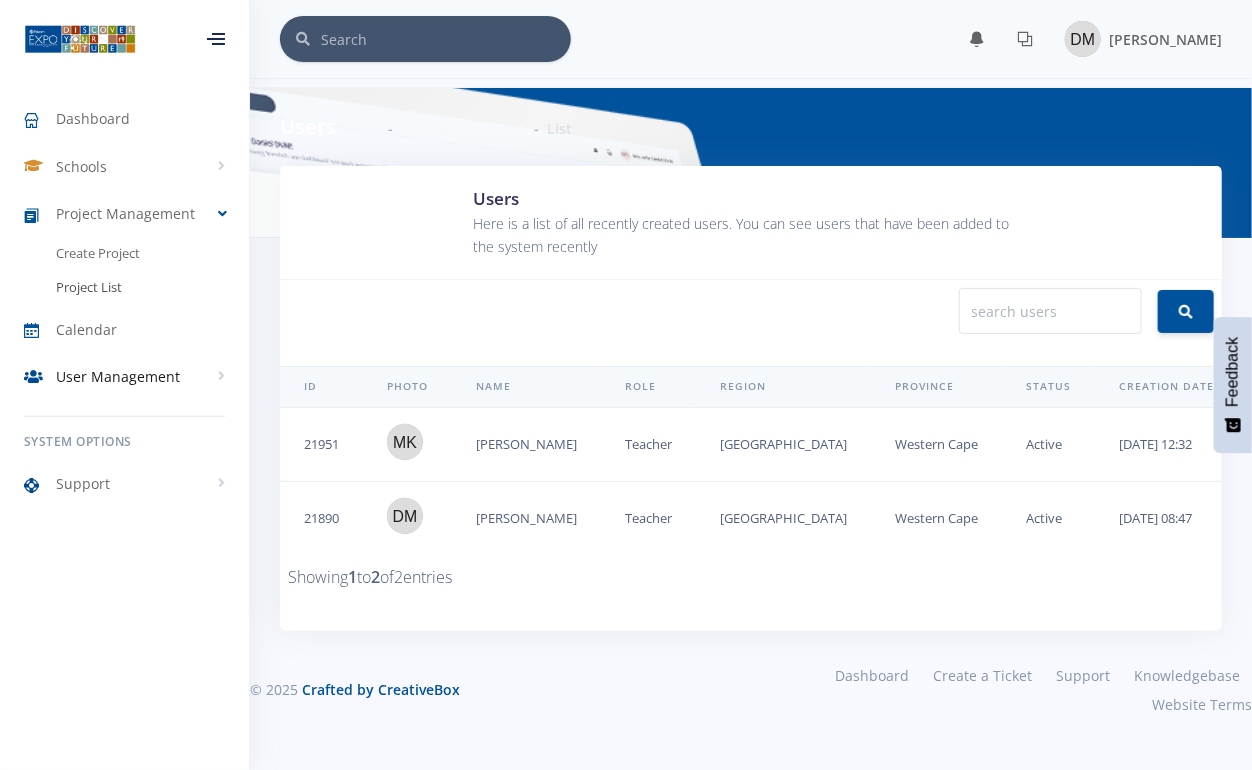 click on "Project List" at bounding box center (89, 288) 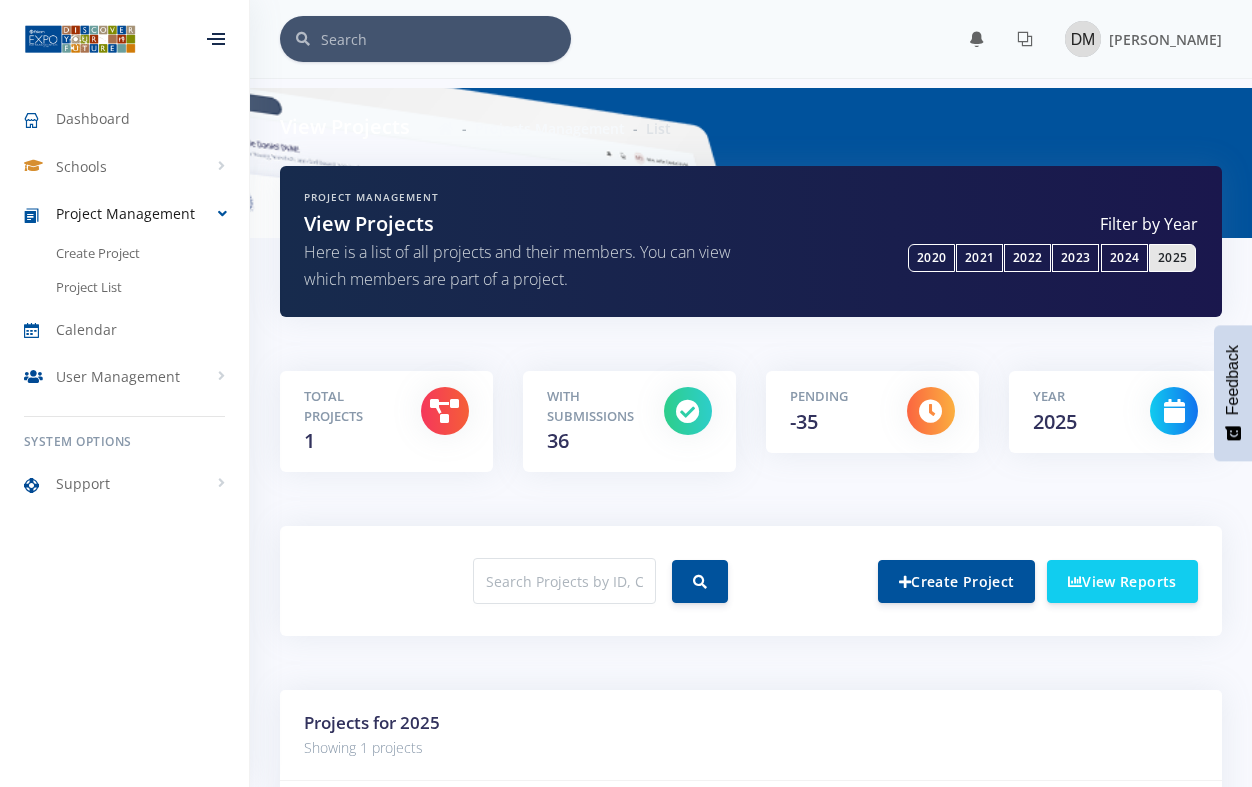 scroll, scrollTop: 0, scrollLeft: 0, axis: both 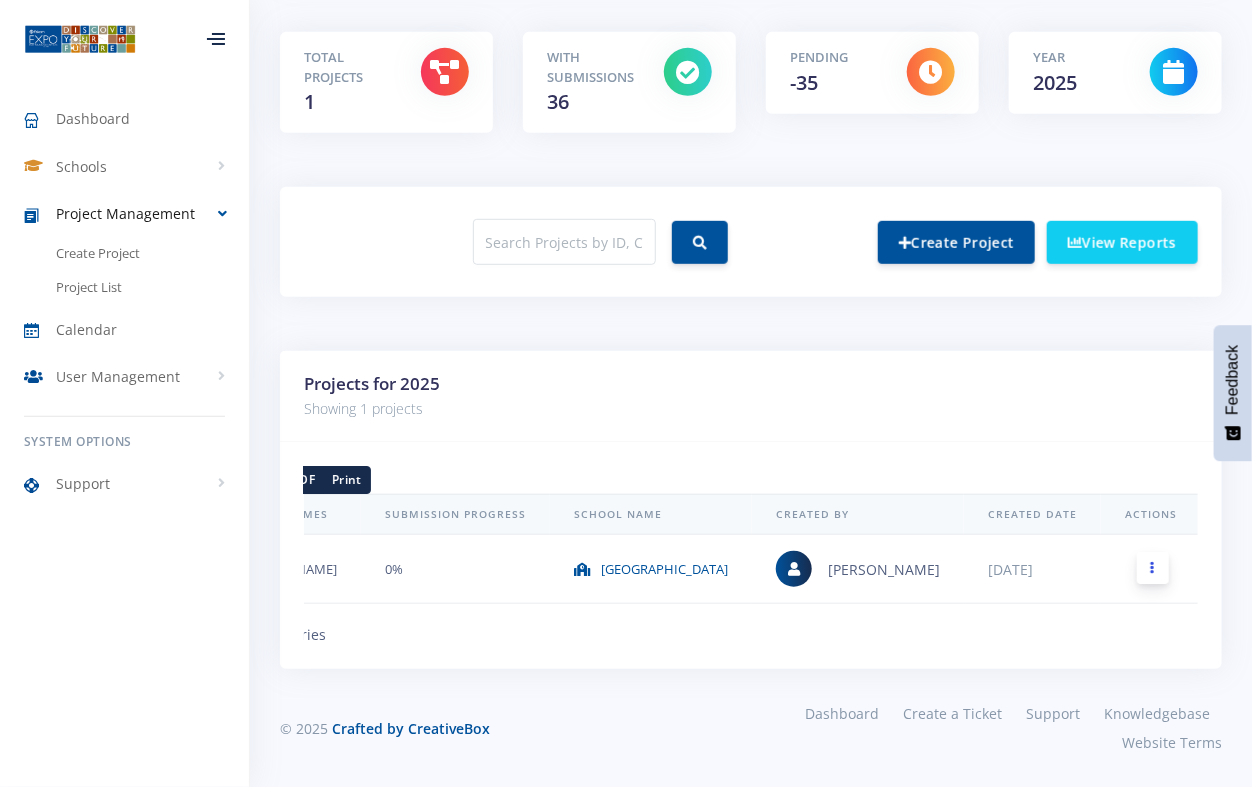 click at bounding box center (1152, 568) 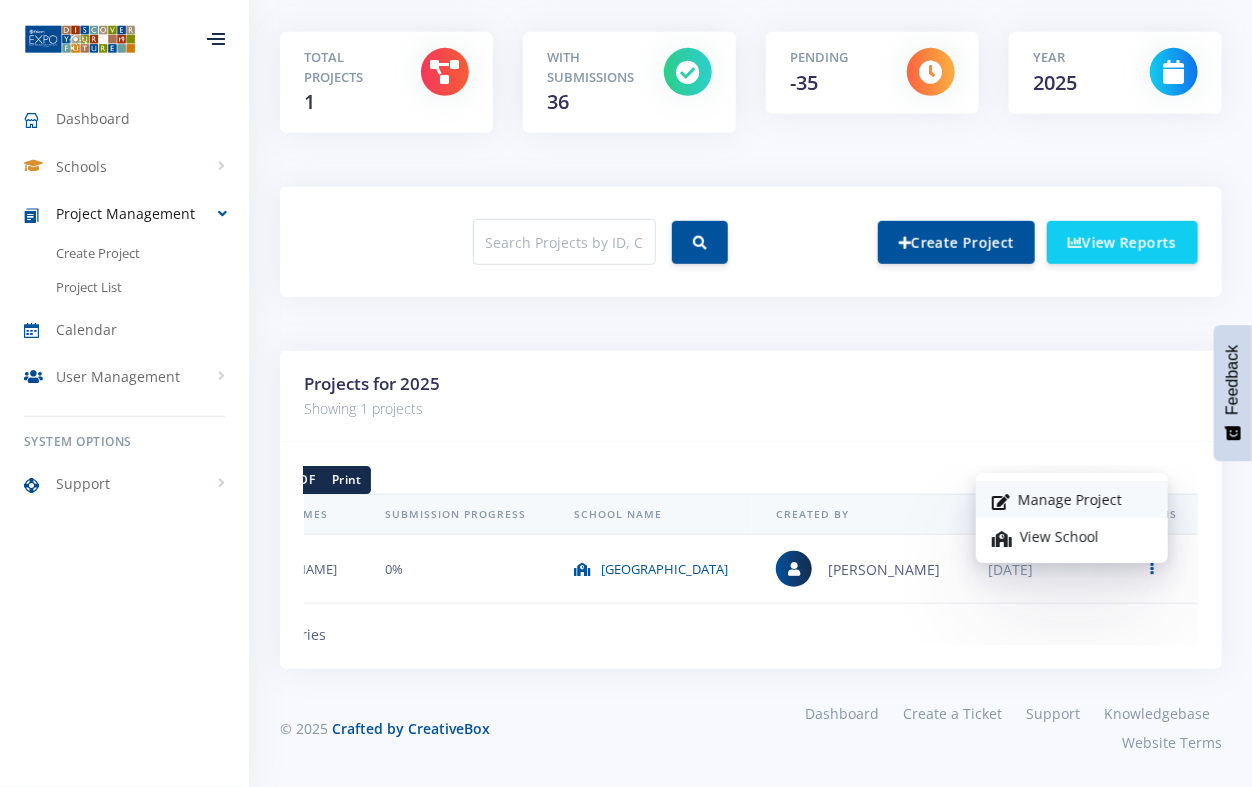 click on "Manage Project" at bounding box center (1072, 499) 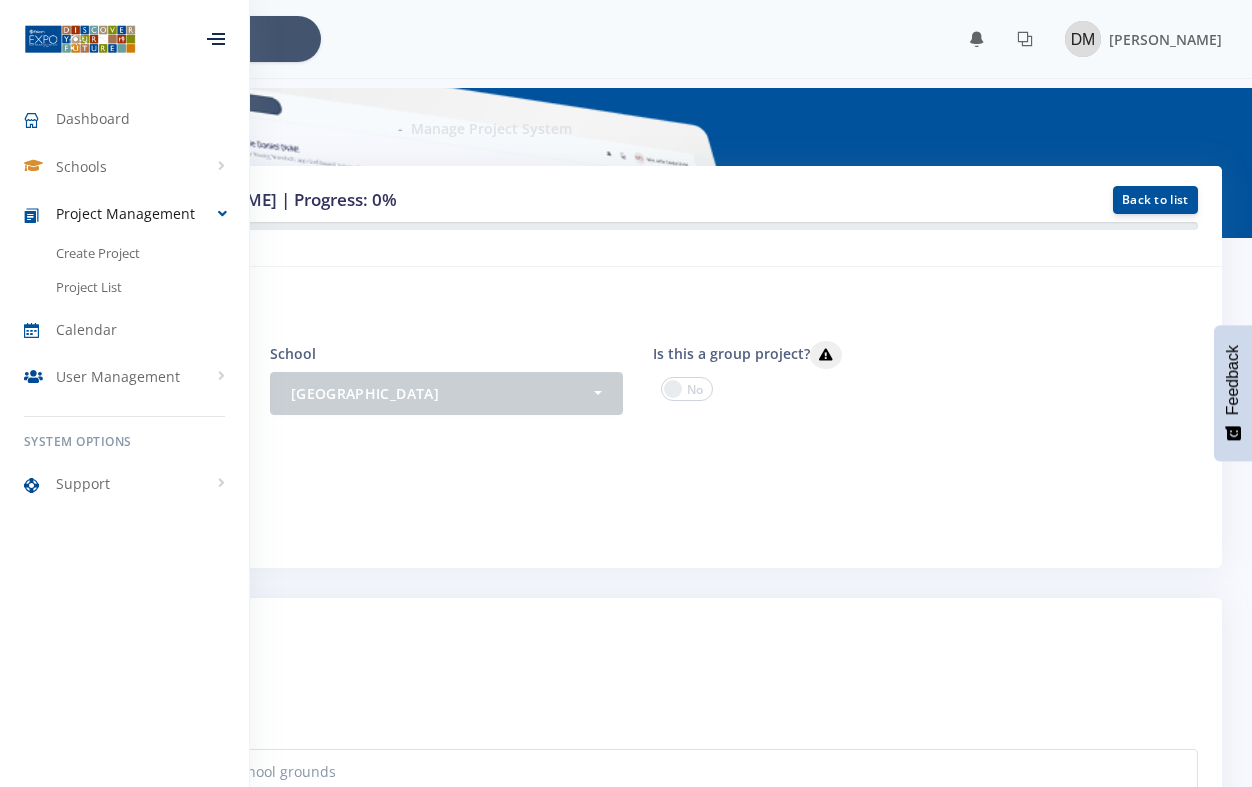 scroll, scrollTop: 0, scrollLeft: 0, axis: both 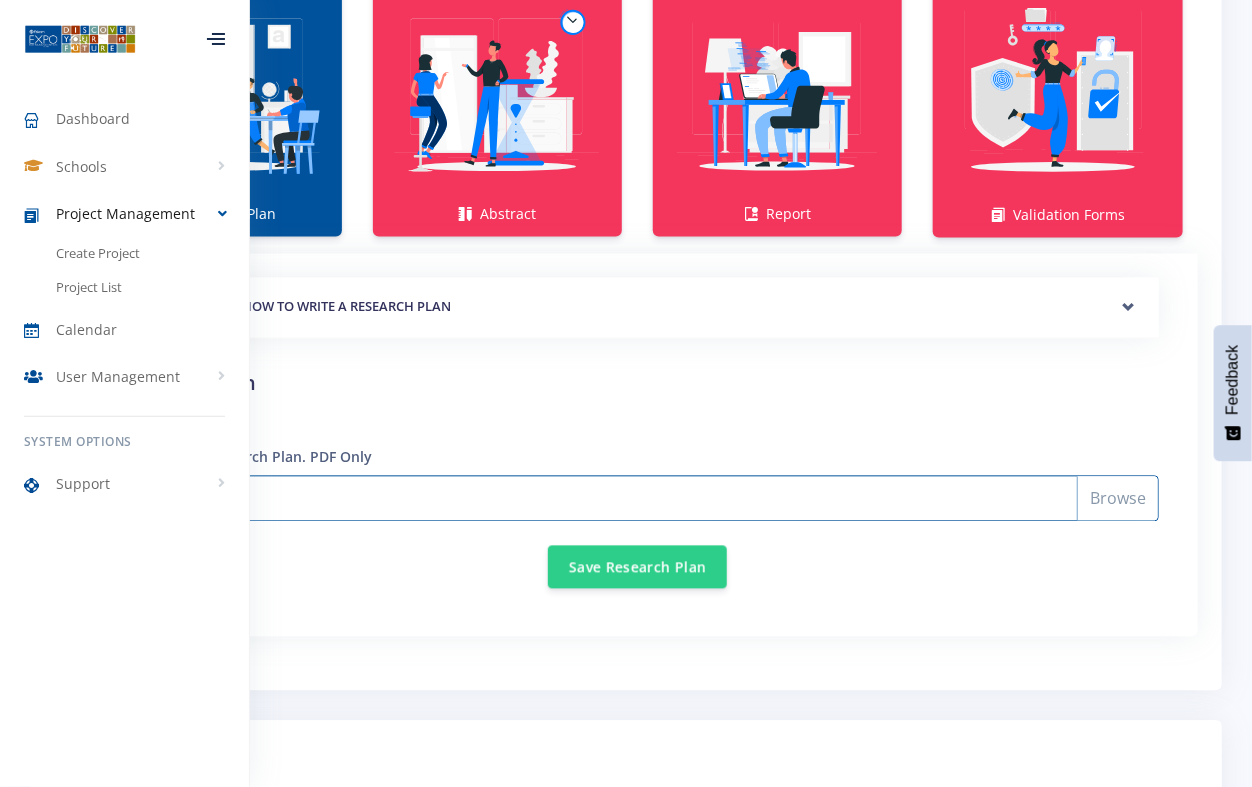 click on "Select File" at bounding box center (638, 499) 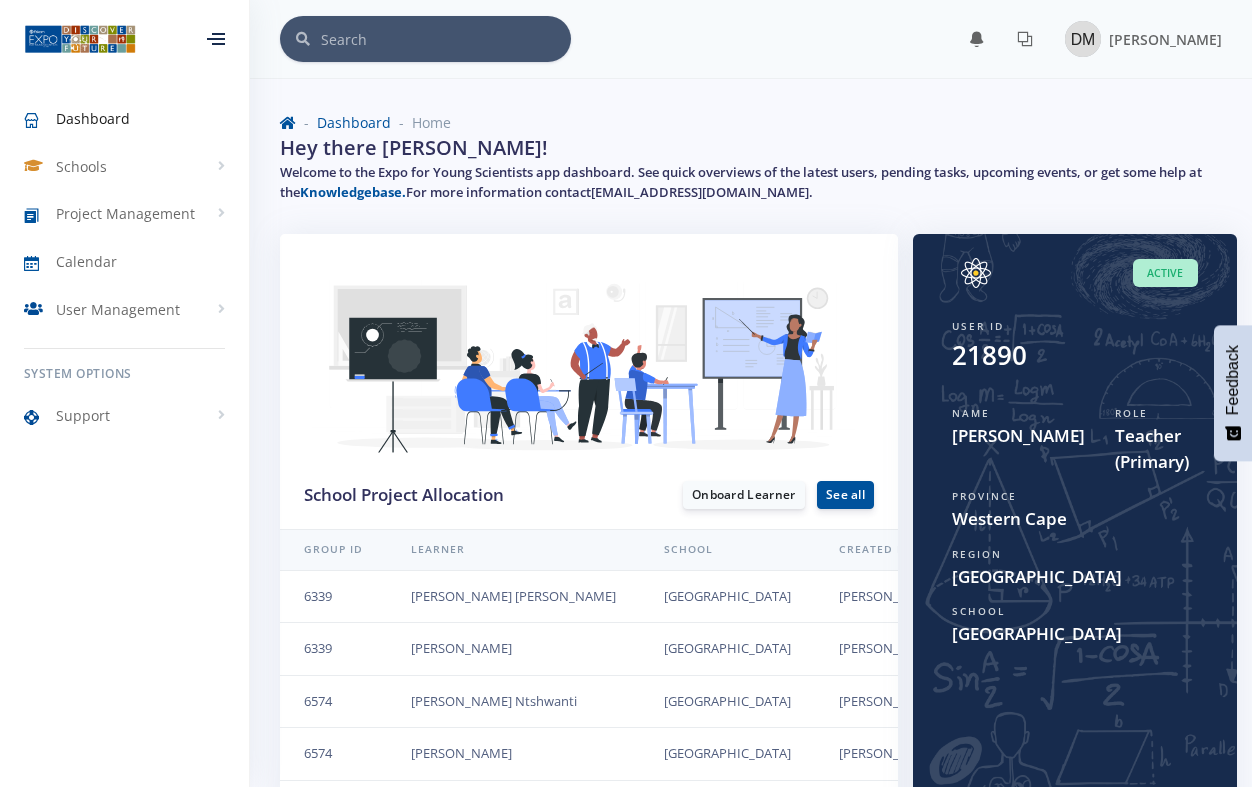 scroll, scrollTop: 0, scrollLeft: 0, axis: both 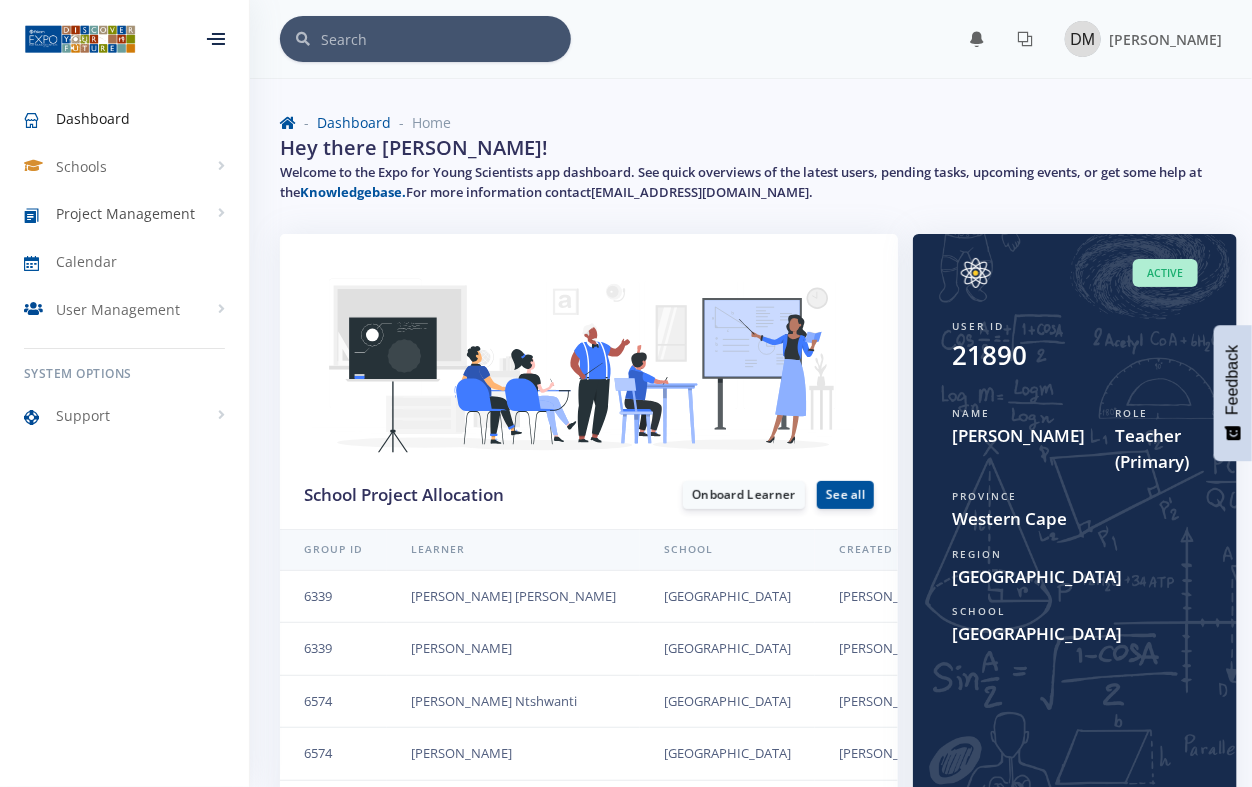 click on "Project Management" at bounding box center [125, 213] 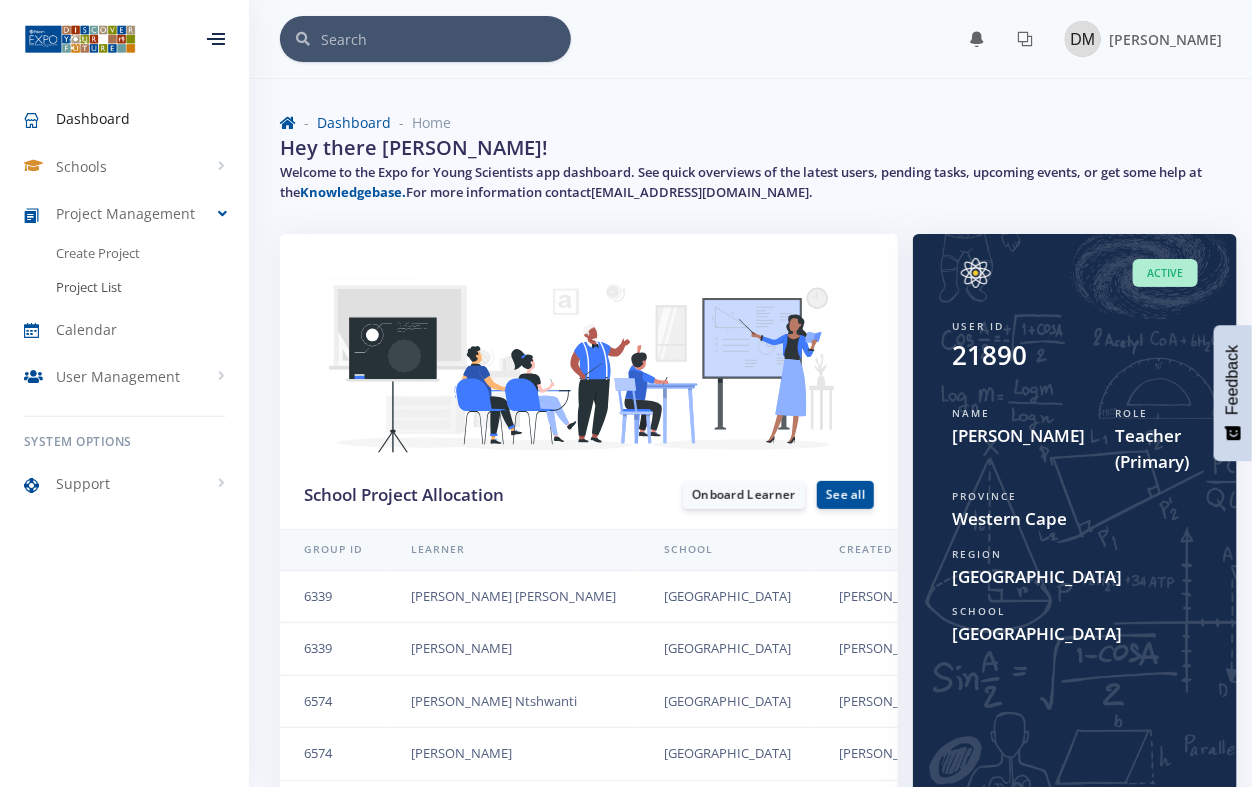 click on "Project List" at bounding box center (89, 288) 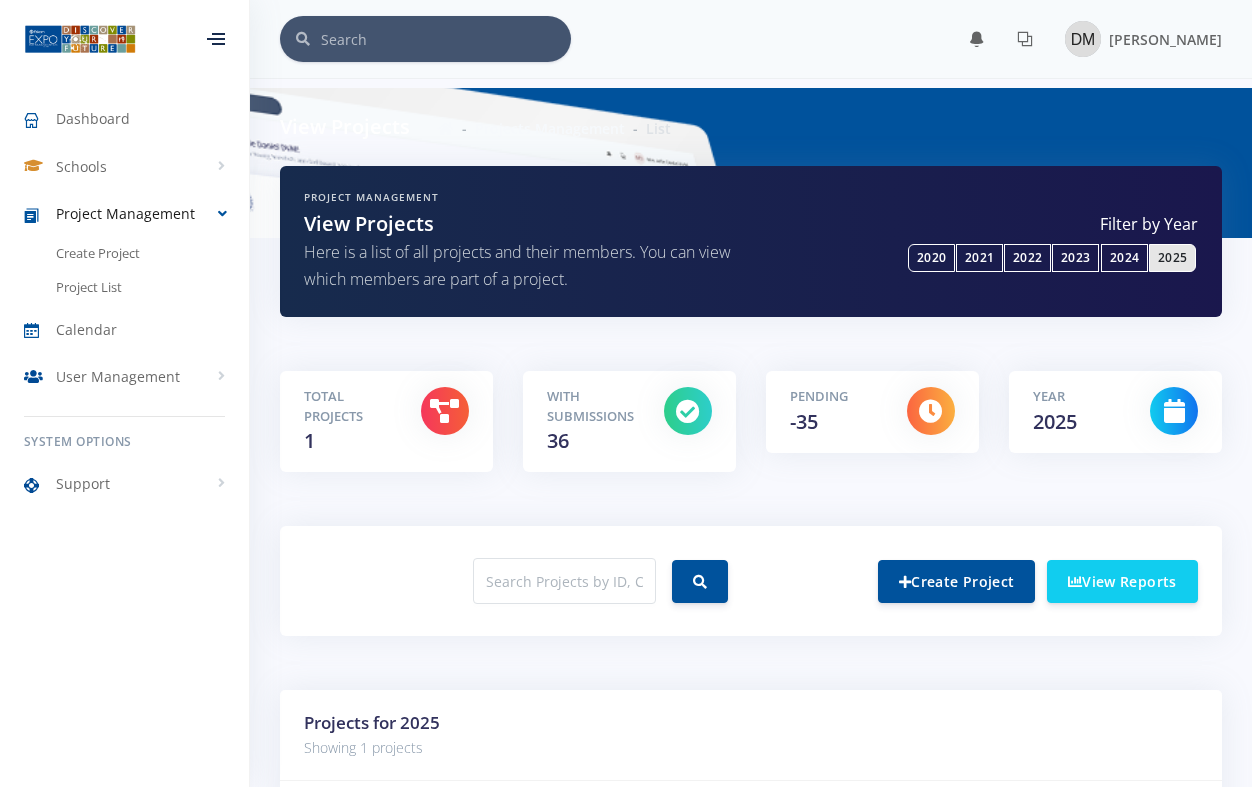 scroll, scrollTop: 0, scrollLeft: 0, axis: both 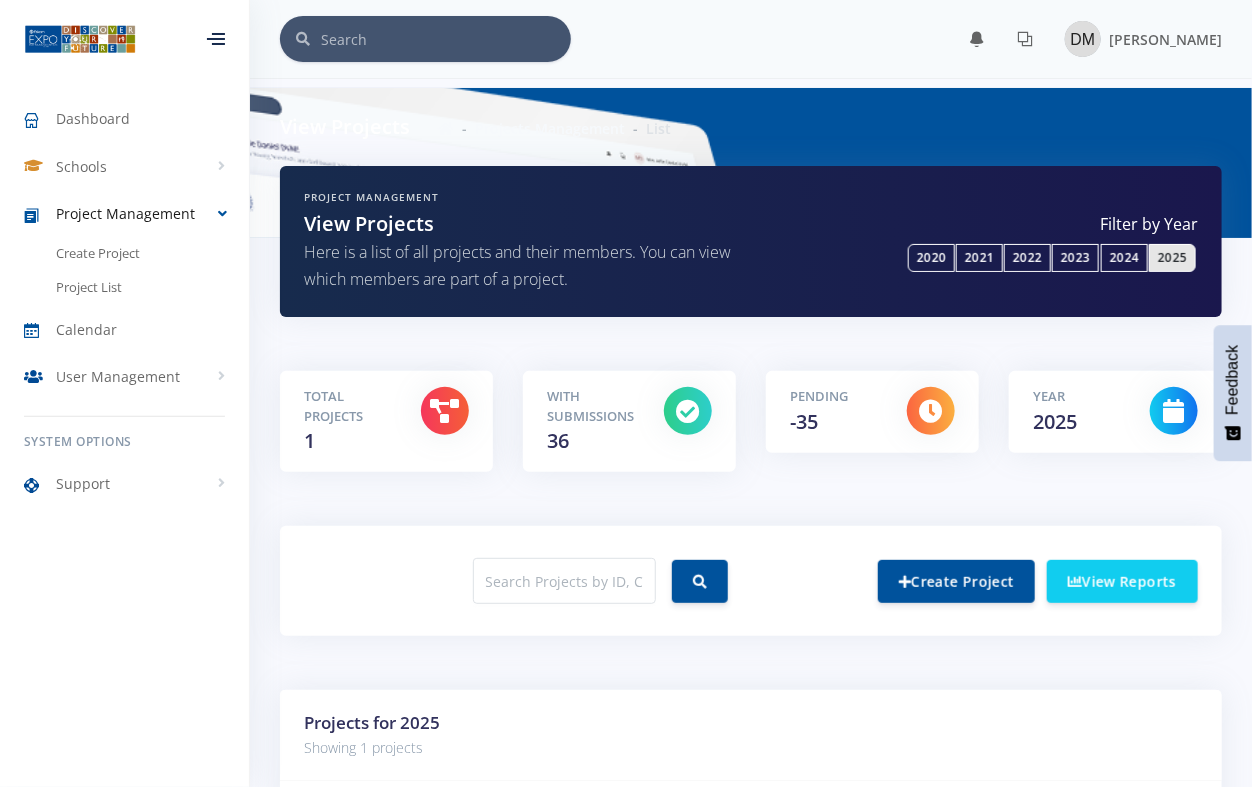 click at bounding box center [1174, 411] 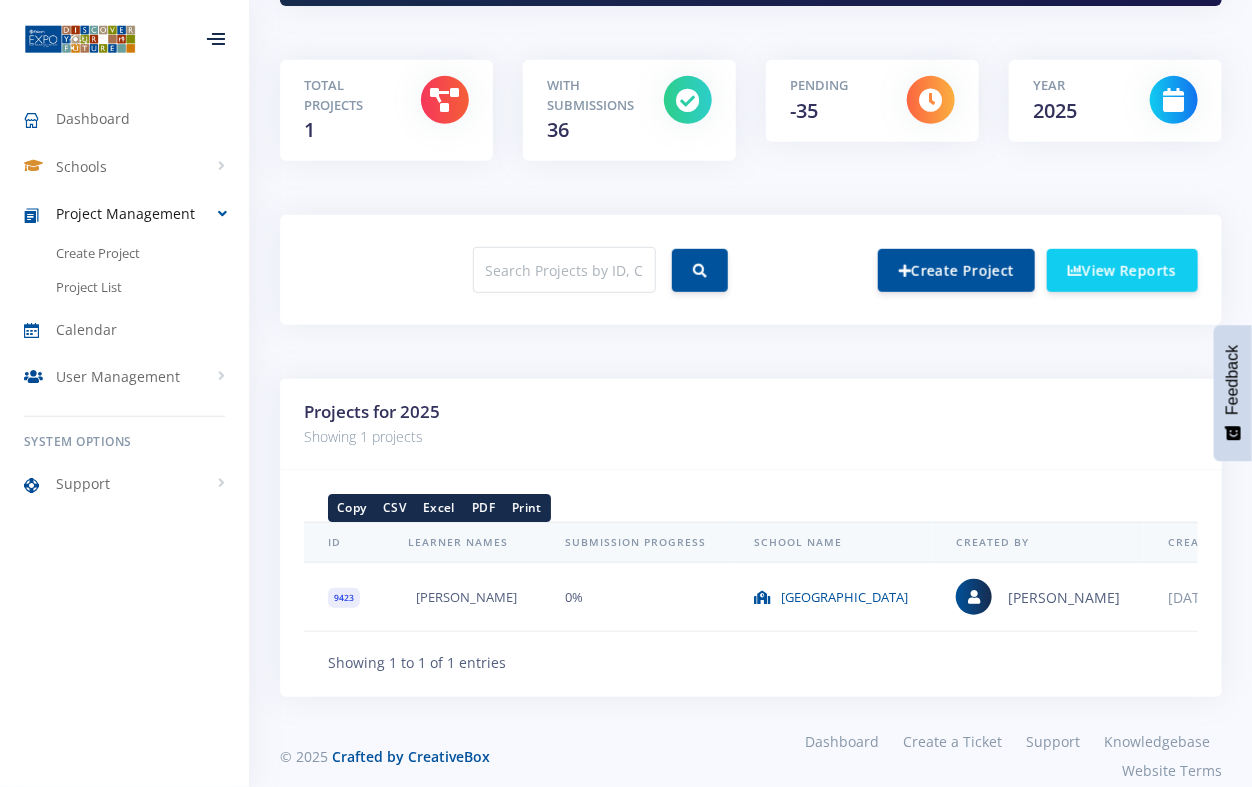 scroll, scrollTop: 355, scrollLeft: 0, axis: vertical 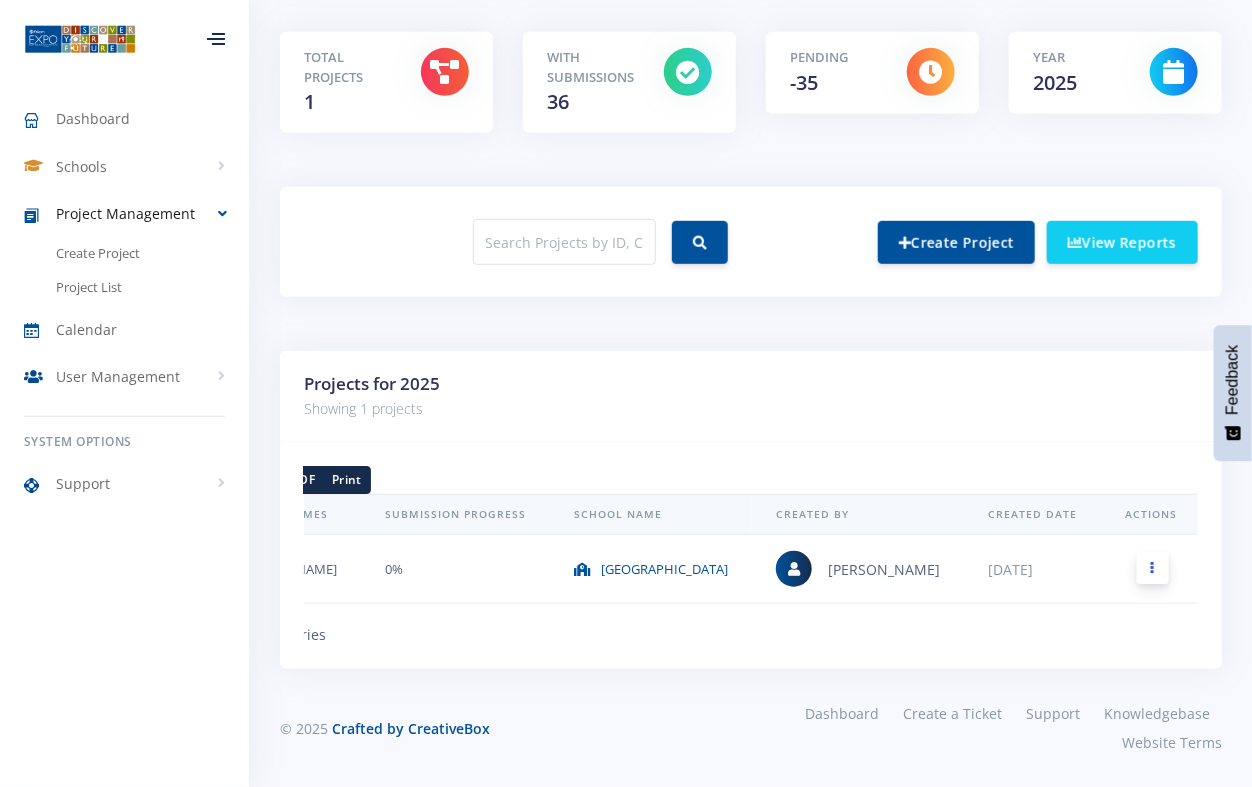 click at bounding box center [1152, 568] 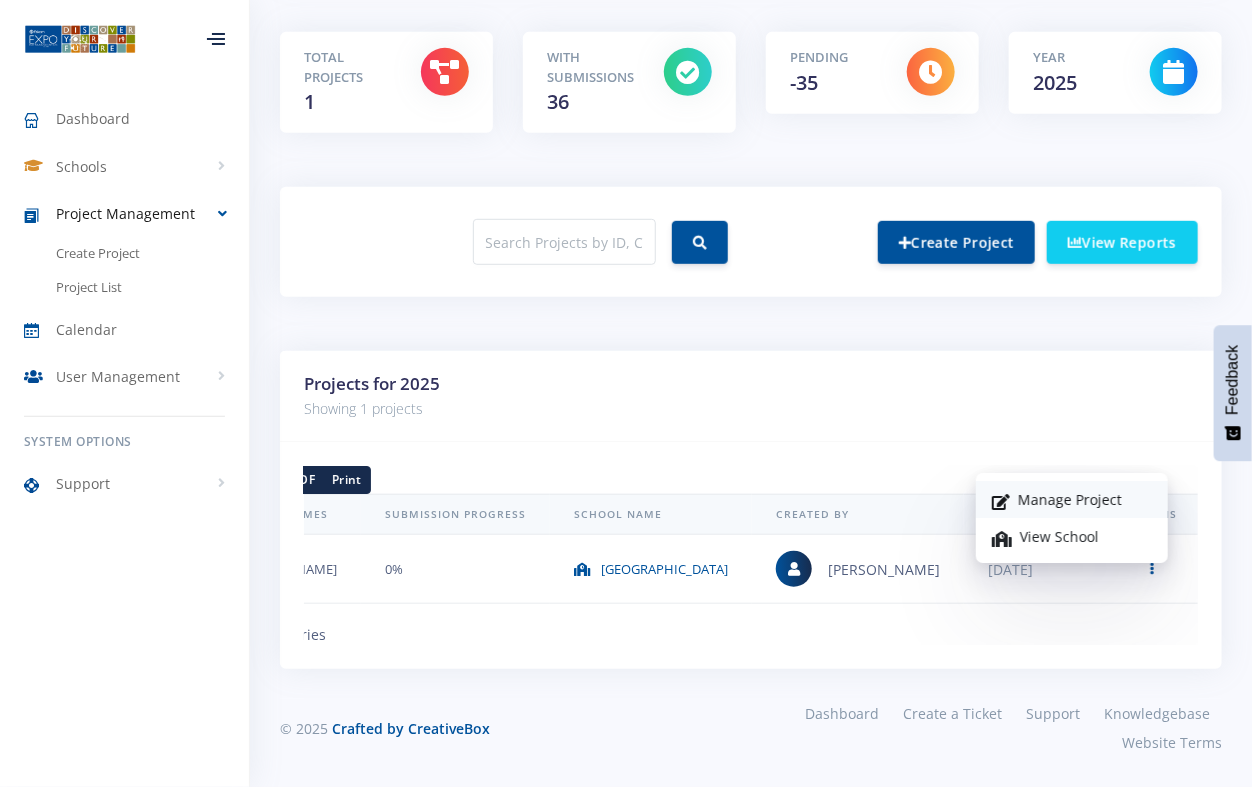 click on "Manage Project" at bounding box center [1072, 499] 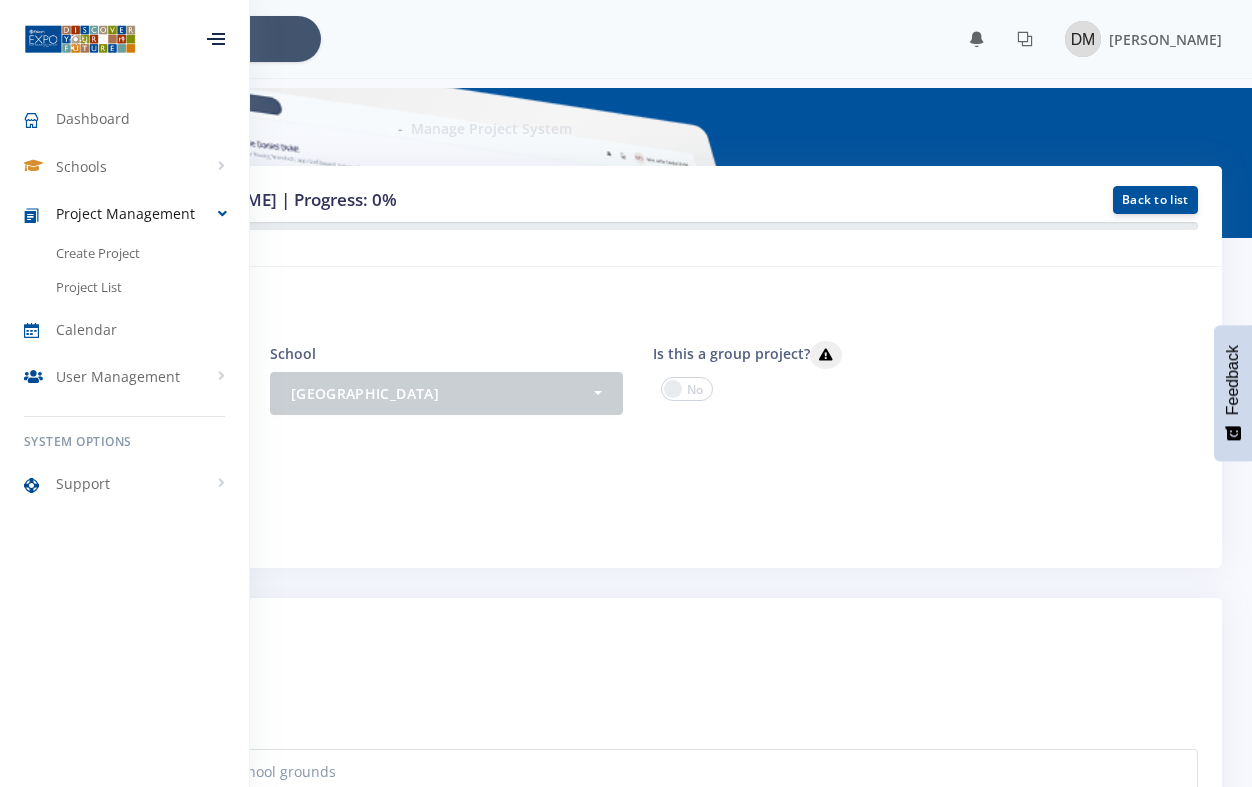 scroll, scrollTop: 0, scrollLeft: 0, axis: both 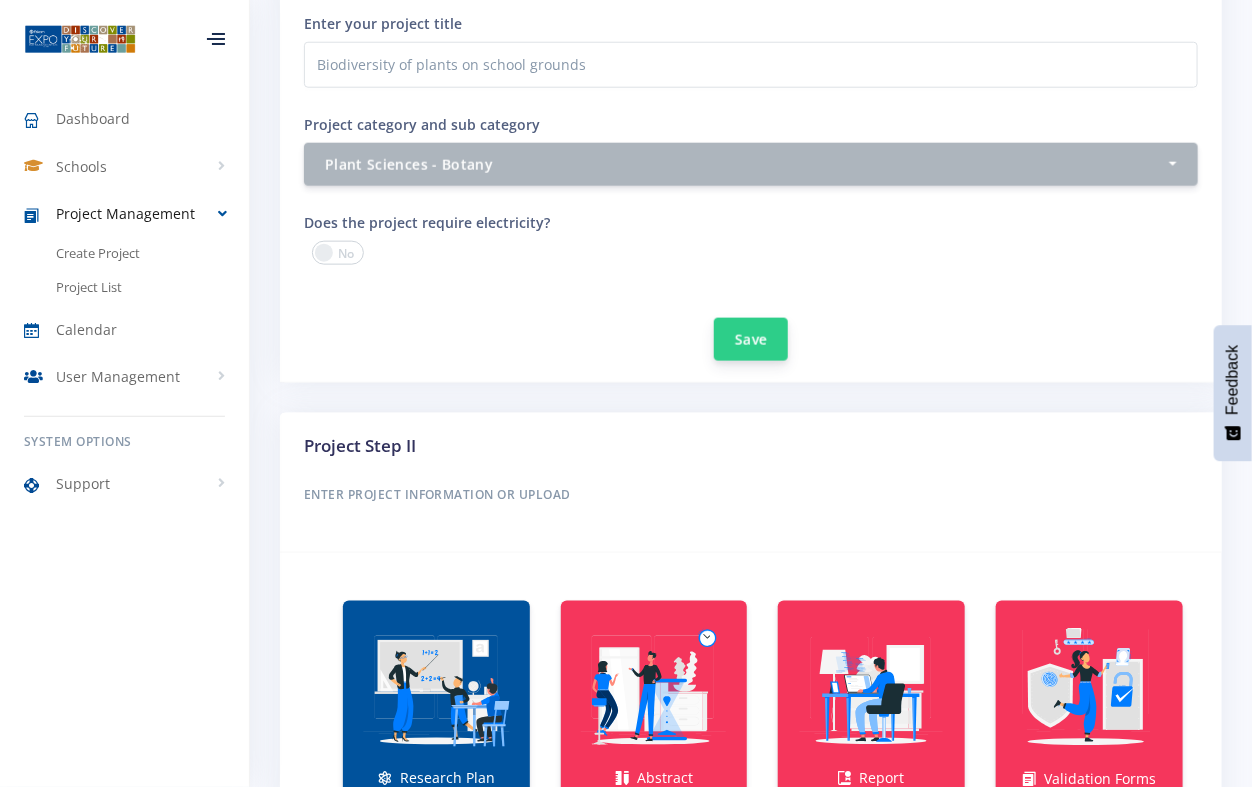 click on "Save" at bounding box center [751, 339] 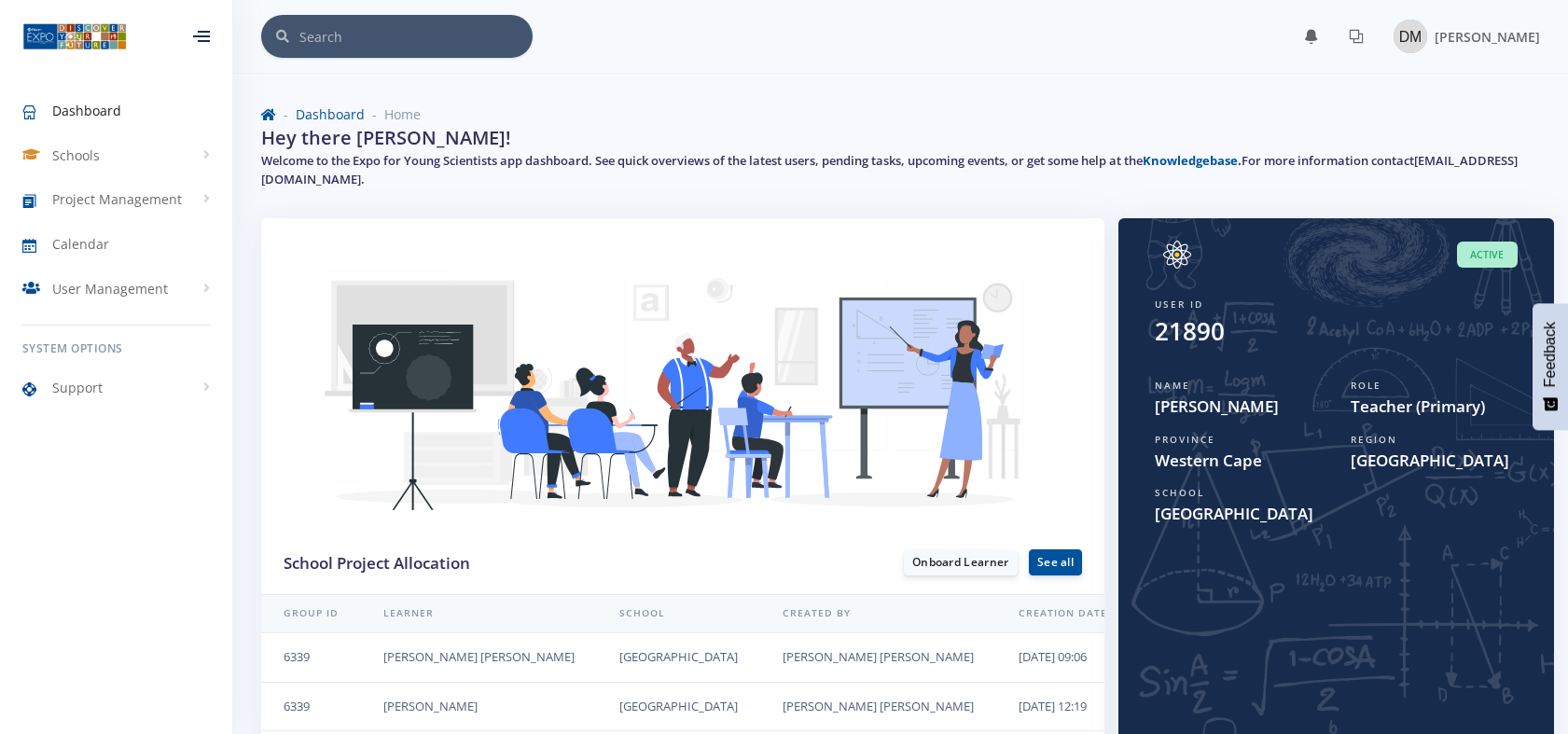 scroll, scrollTop: 0, scrollLeft: 0, axis: both 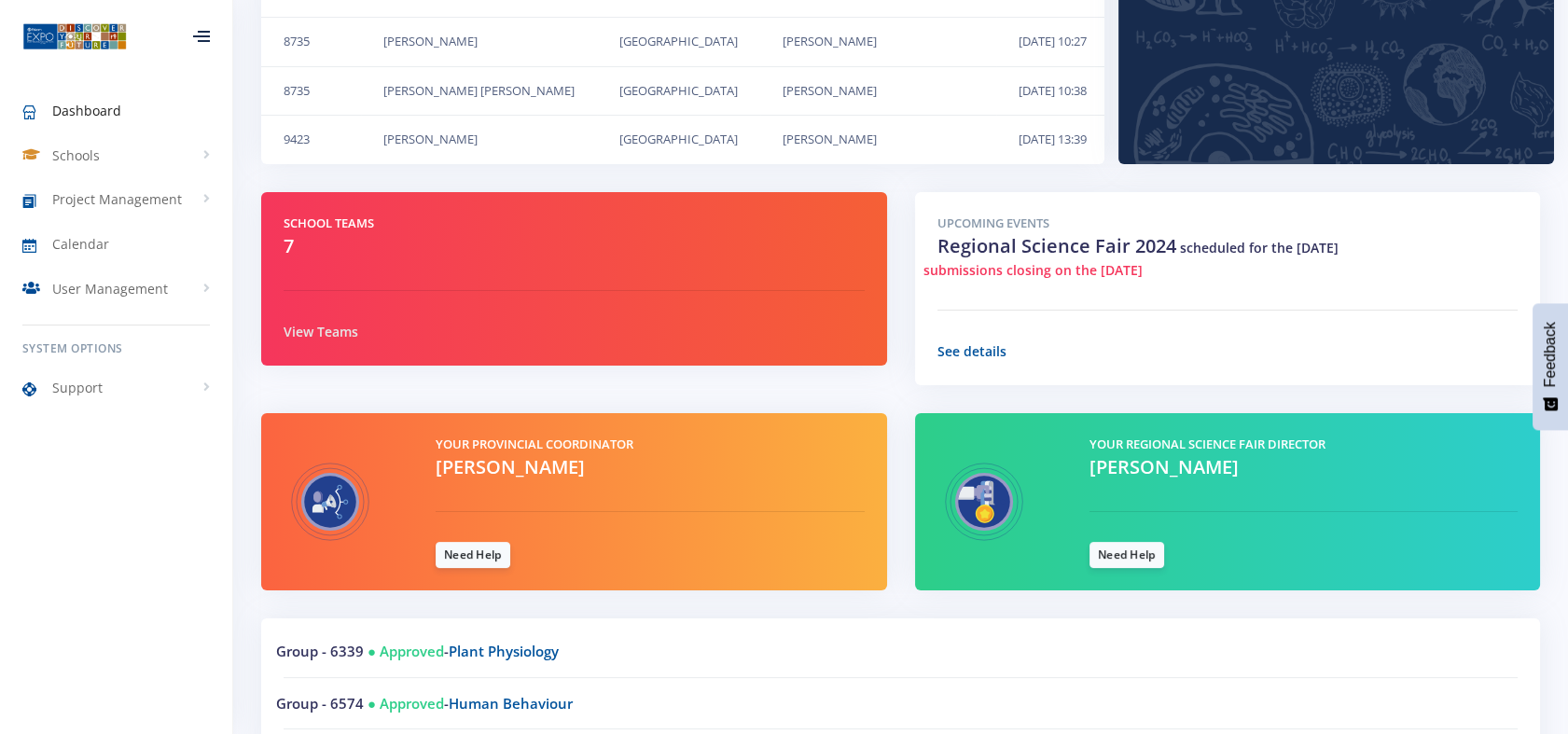 click on "View Teams" at bounding box center [321, 331] 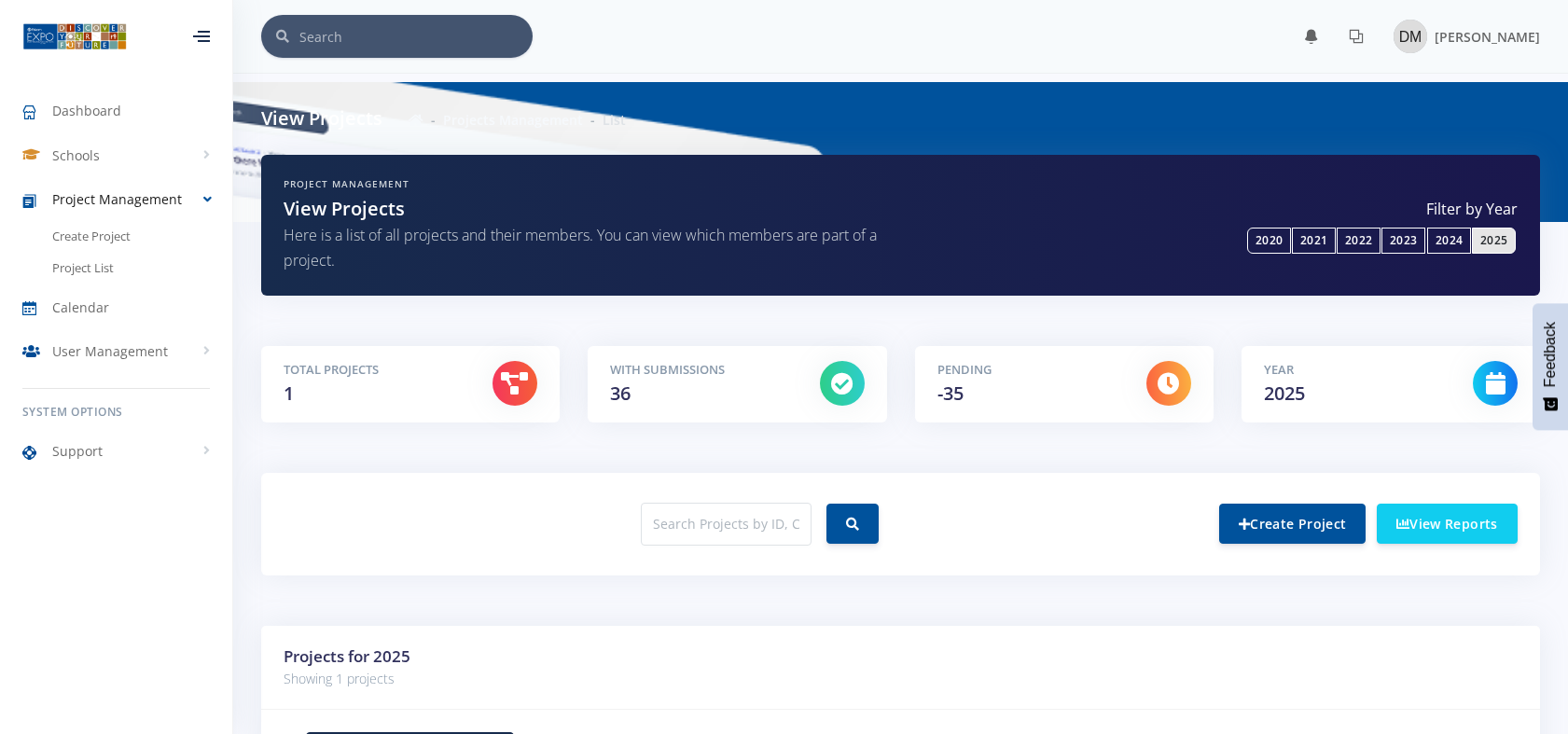 scroll, scrollTop: 0, scrollLeft: 0, axis: both 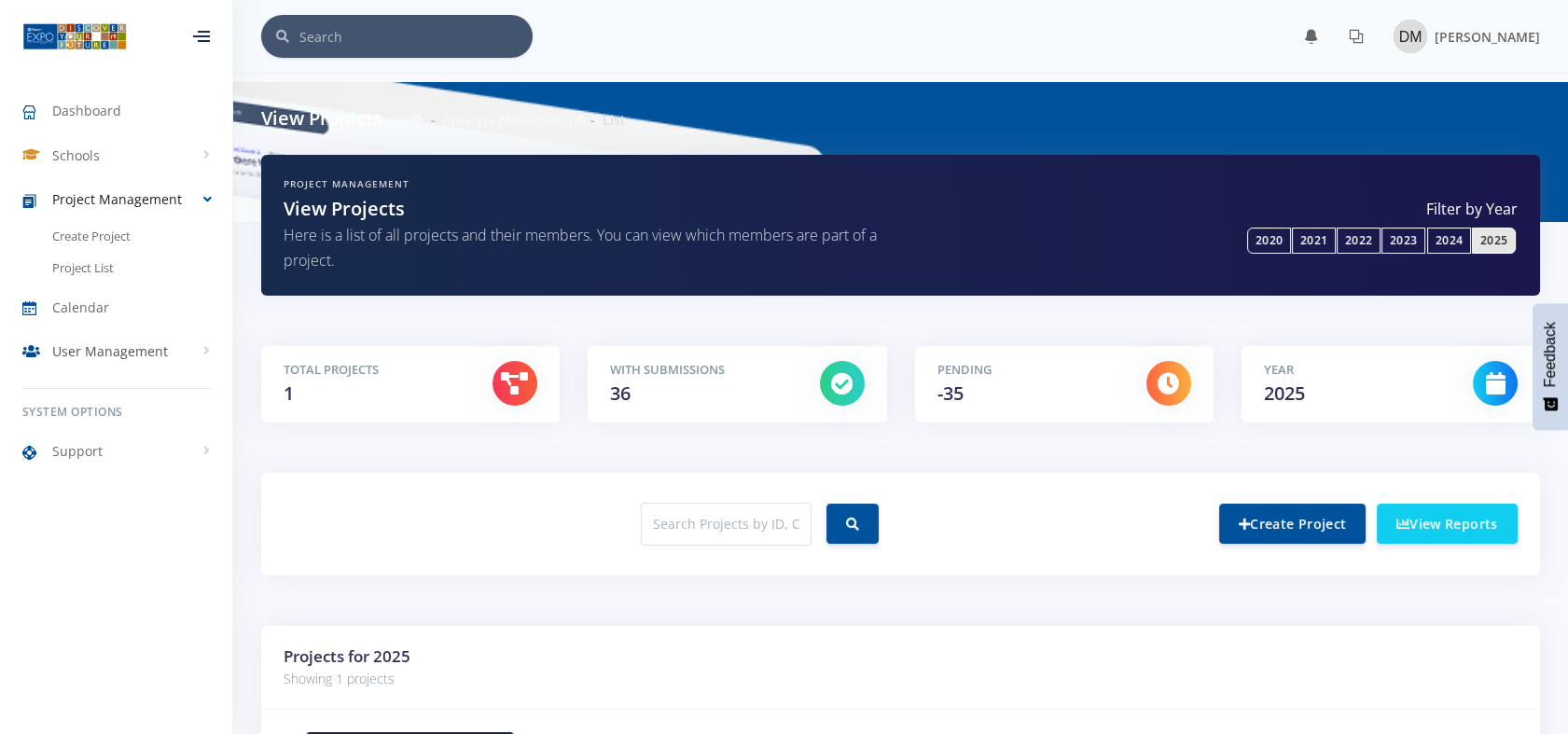 click on "User Management" at bounding box center [110, 351] 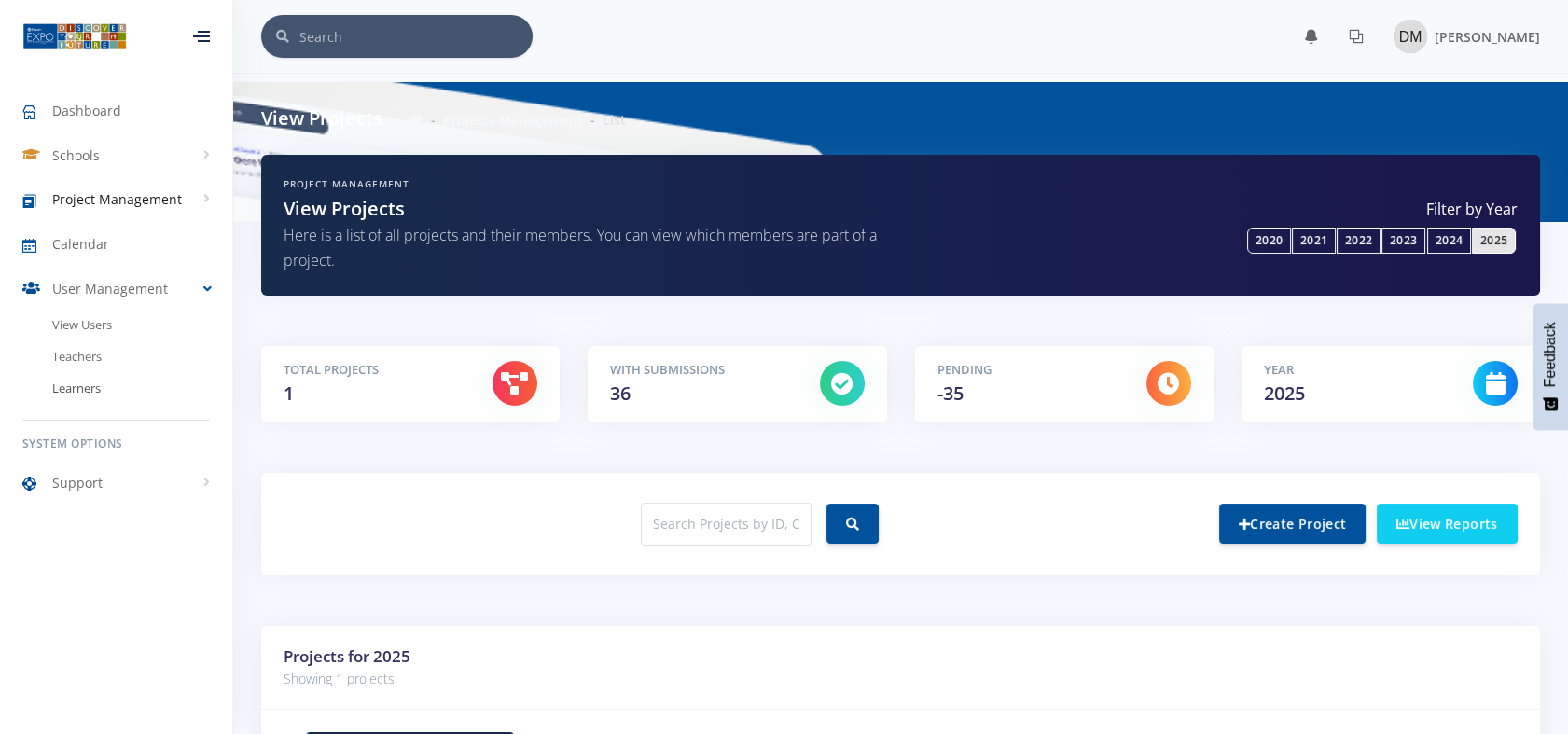 click on "Learners" at bounding box center (116, 389) 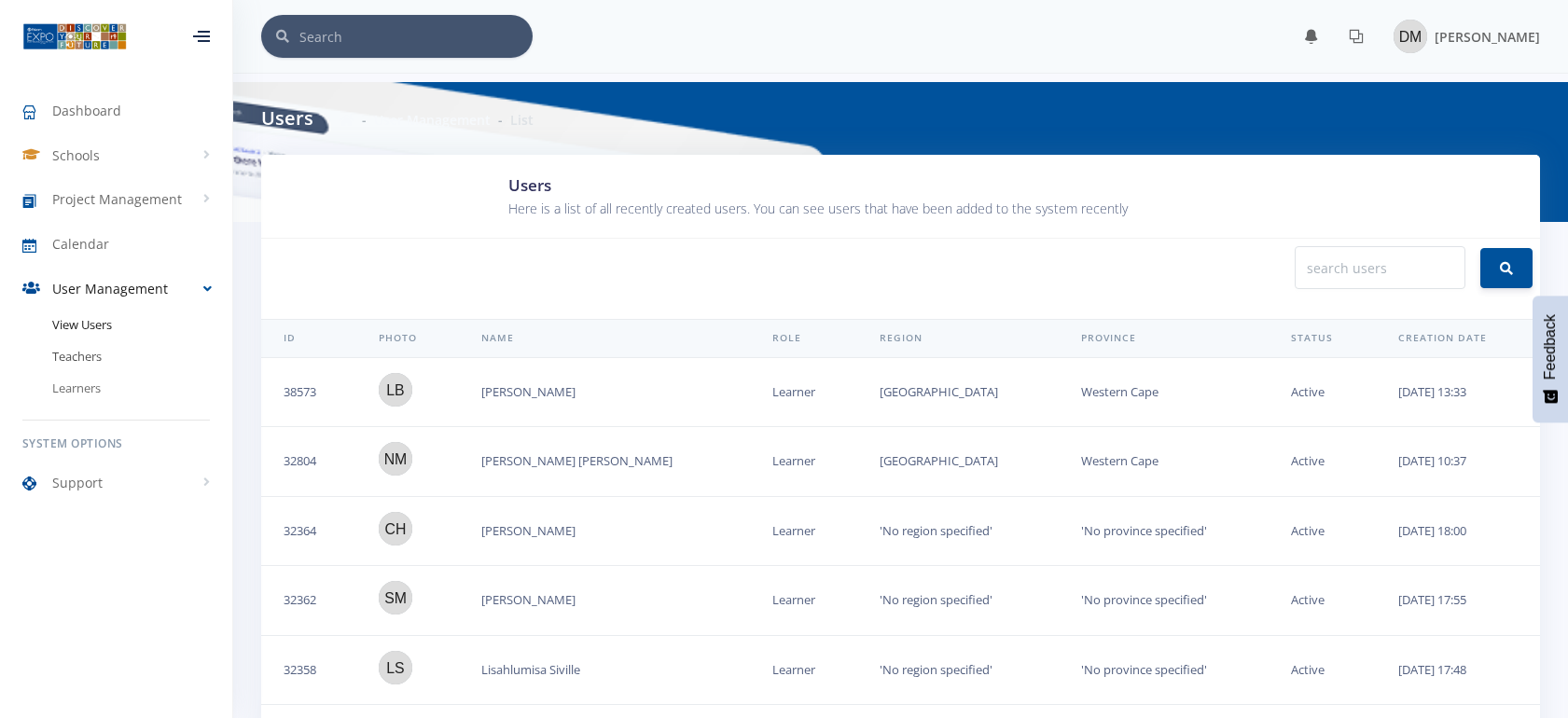 scroll, scrollTop: 0, scrollLeft: 0, axis: both 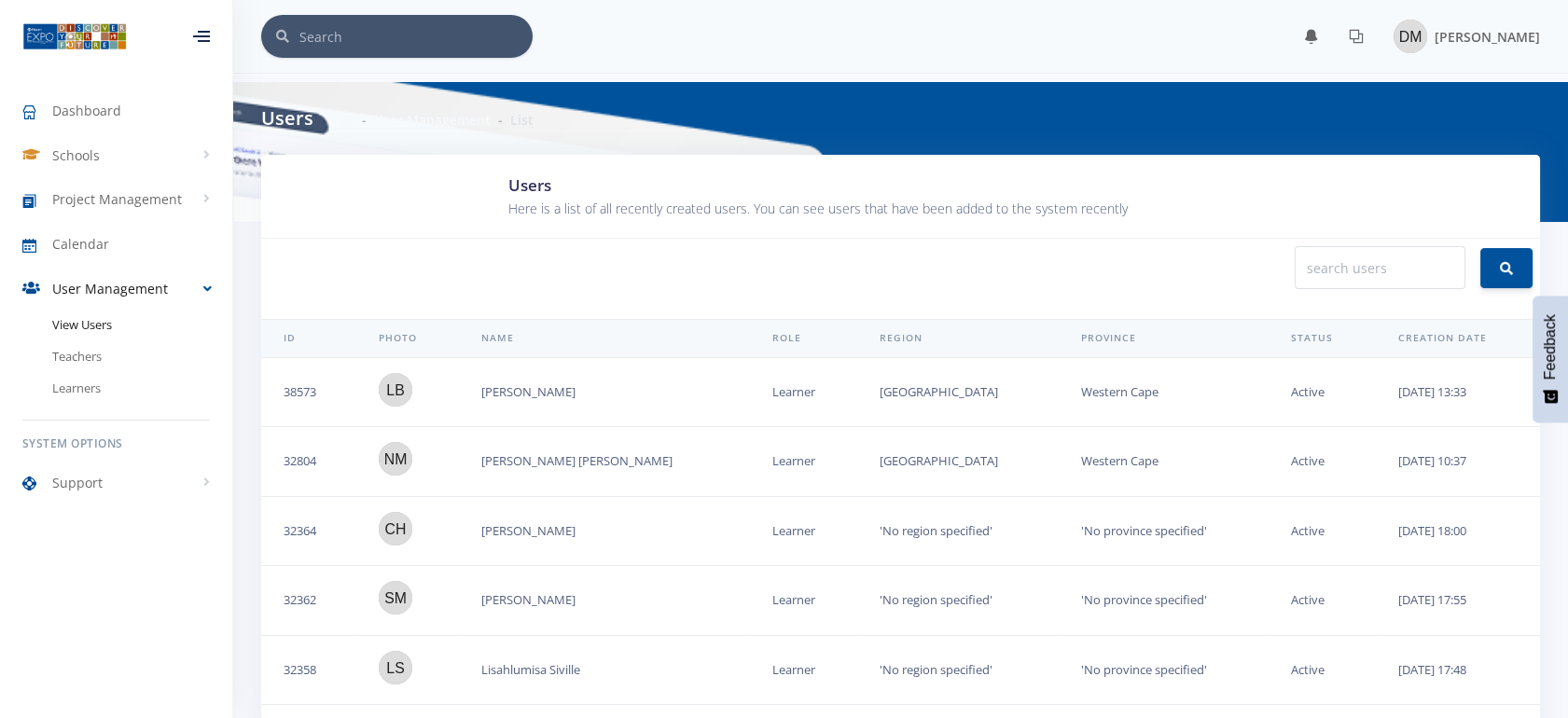 click on "[PERSON_NAME]" at bounding box center (604, 392) 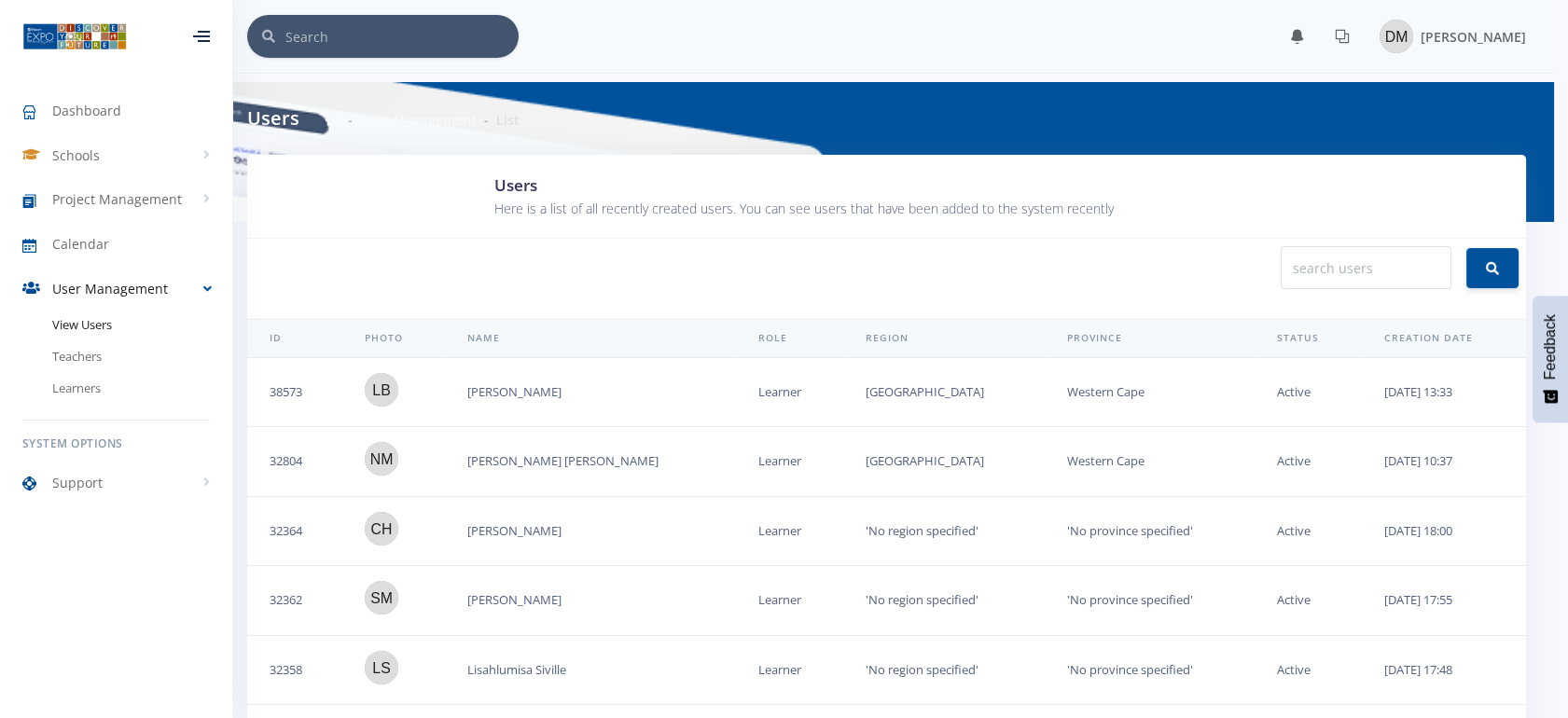click on "07/07/2025 13:33" at bounding box center [1444, 392] 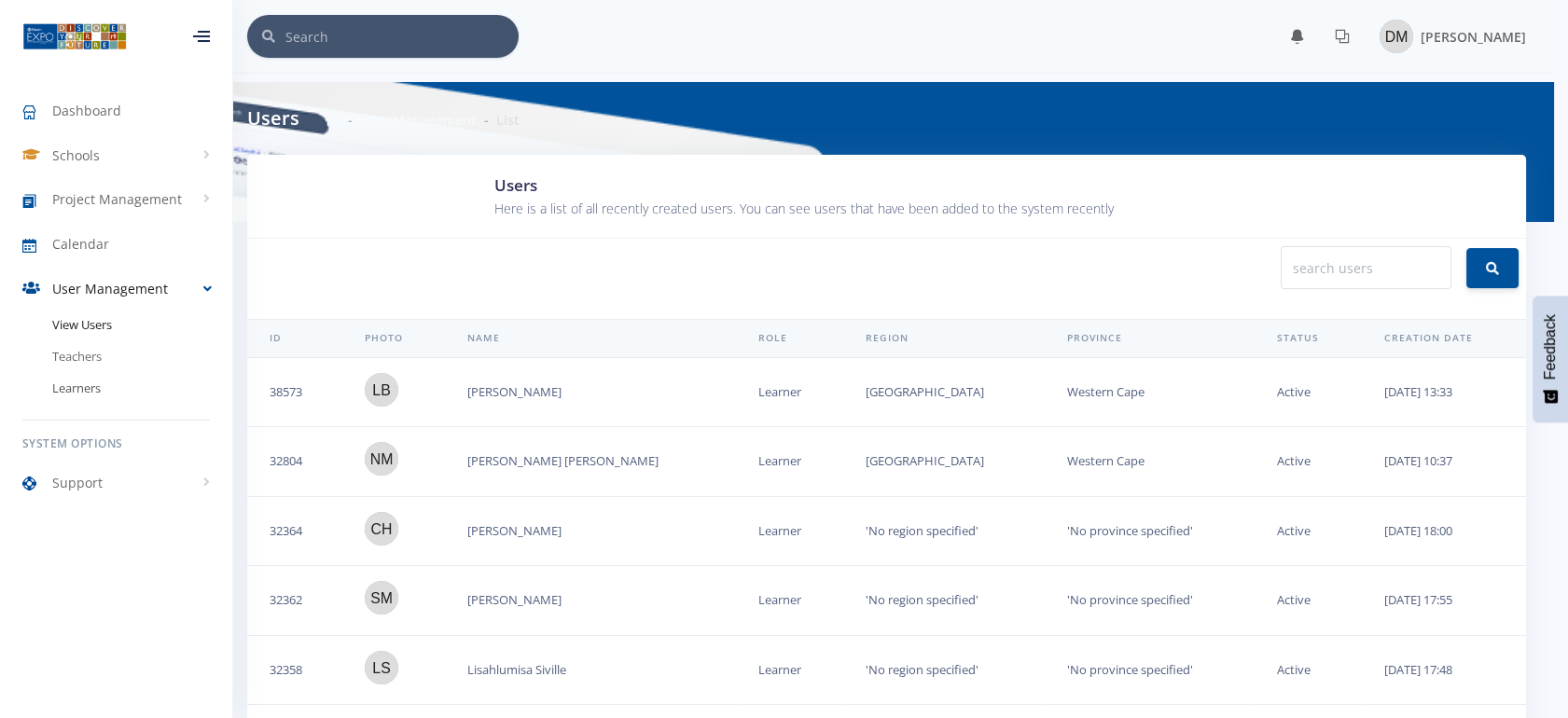 click on "Learners" at bounding box center (116, 389) 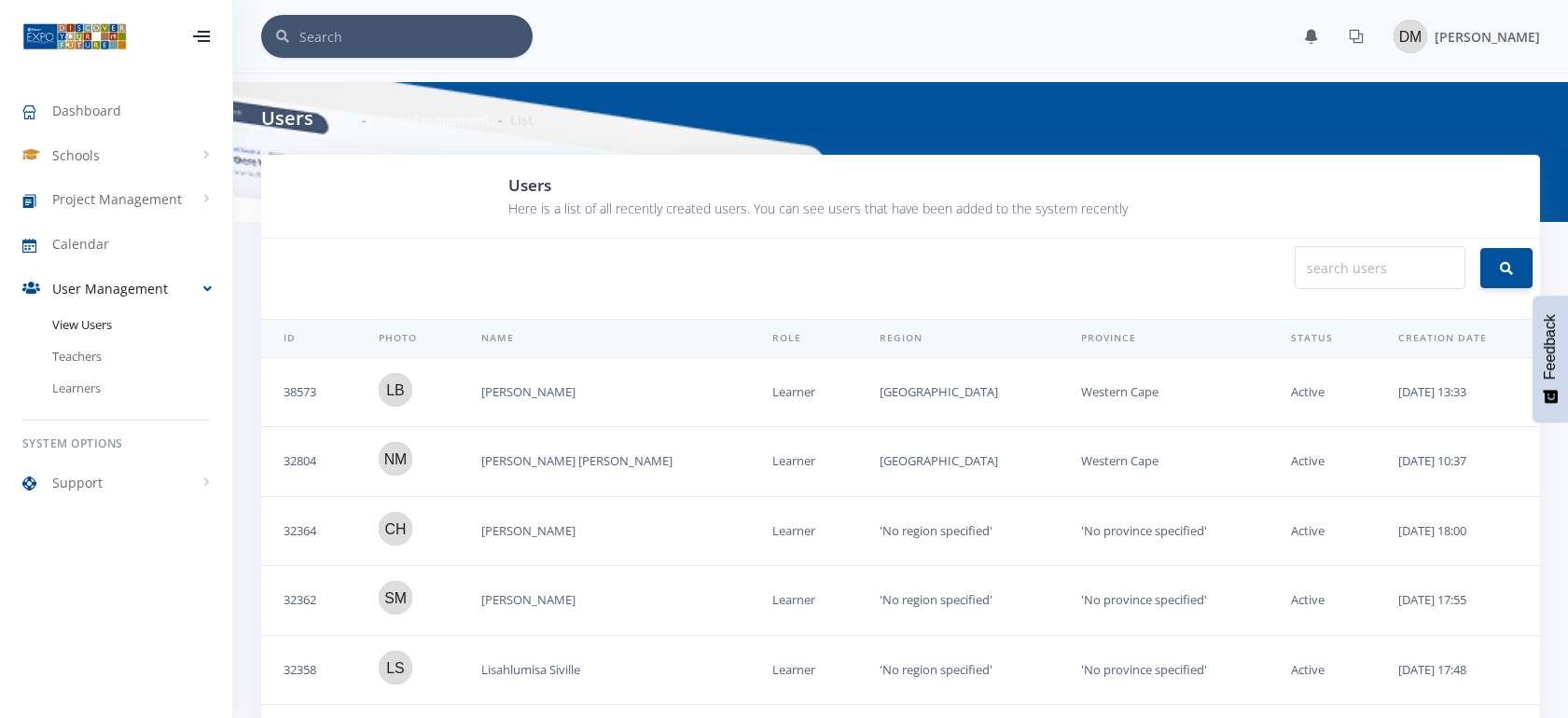 scroll, scrollTop: 0, scrollLeft: 0, axis: both 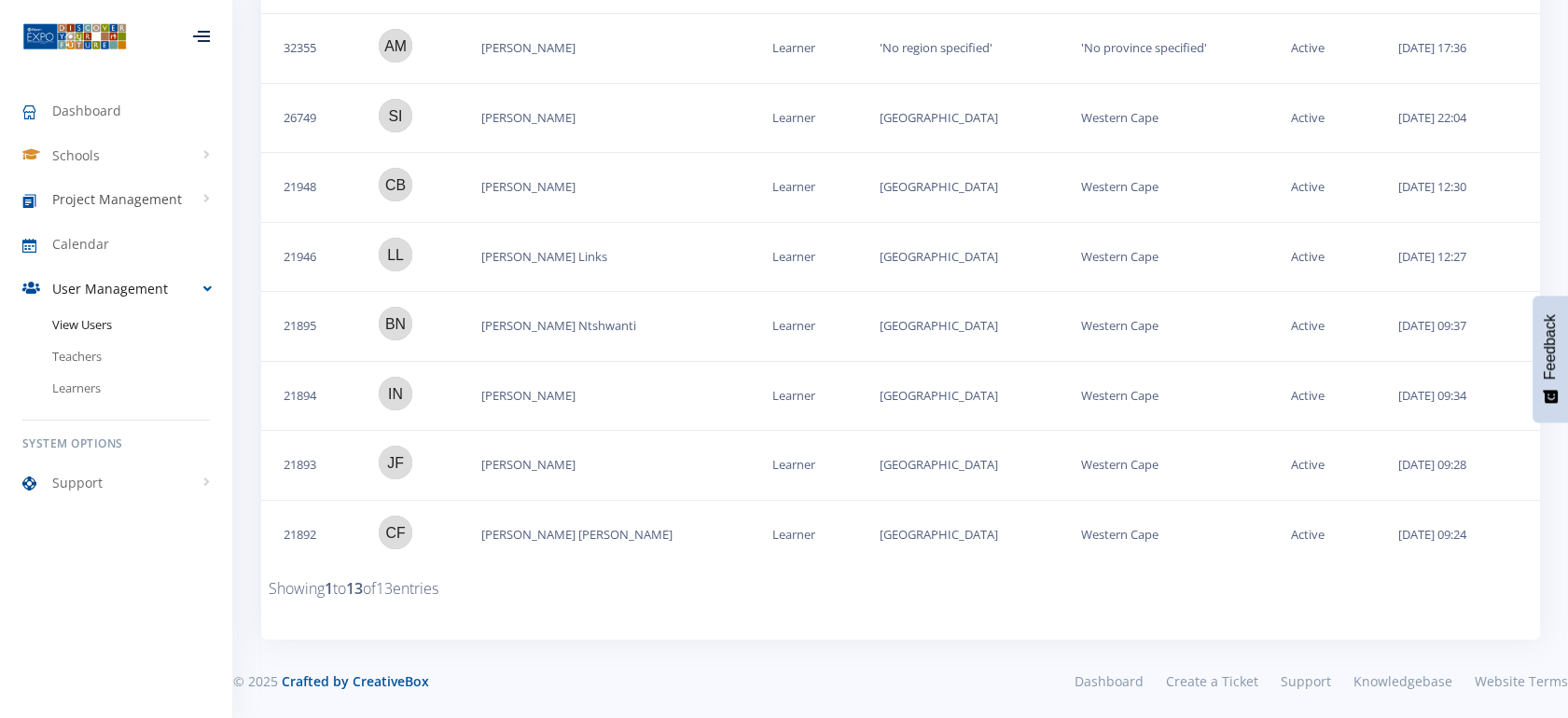 click on "Project Management" at bounding box center (117, 199) 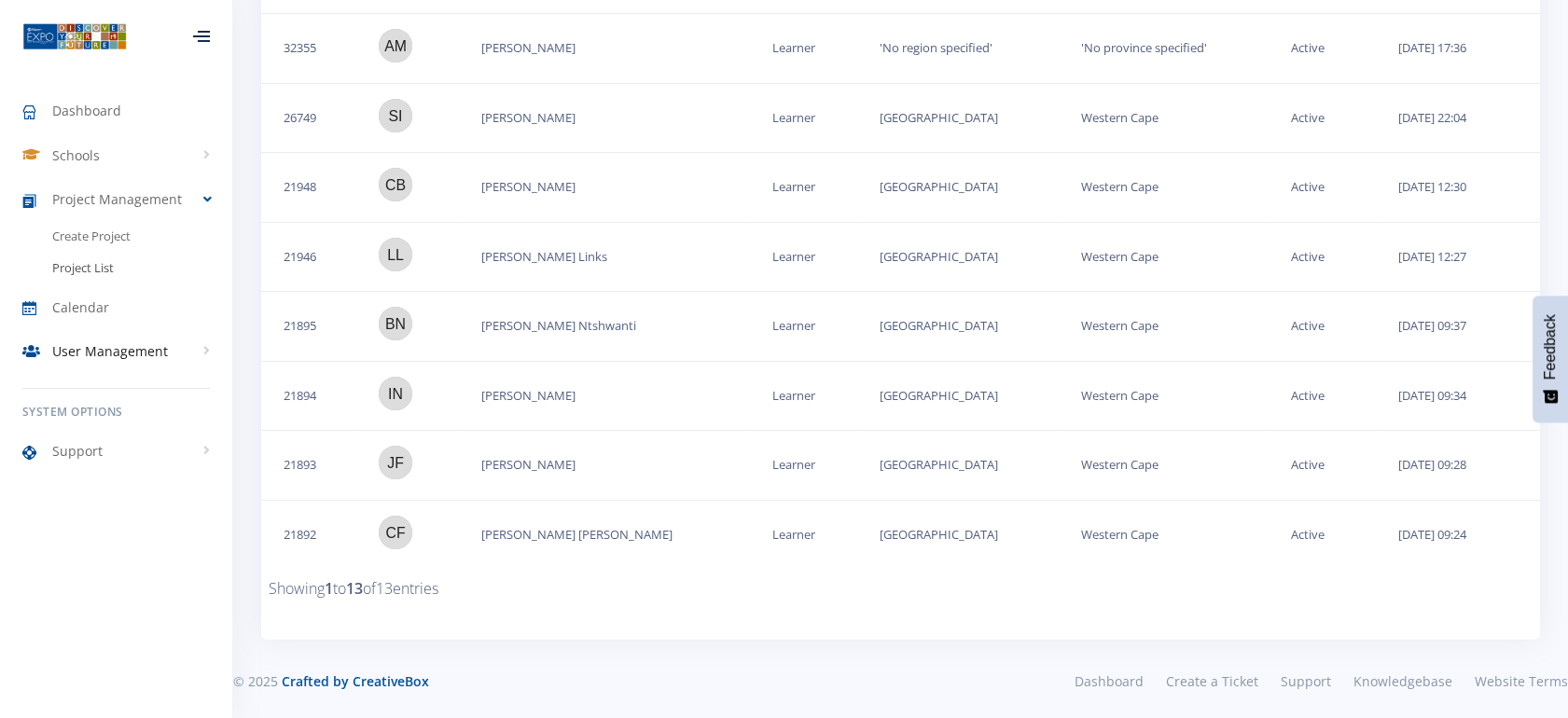 click on "Project List" at bounding box center [83, 269] 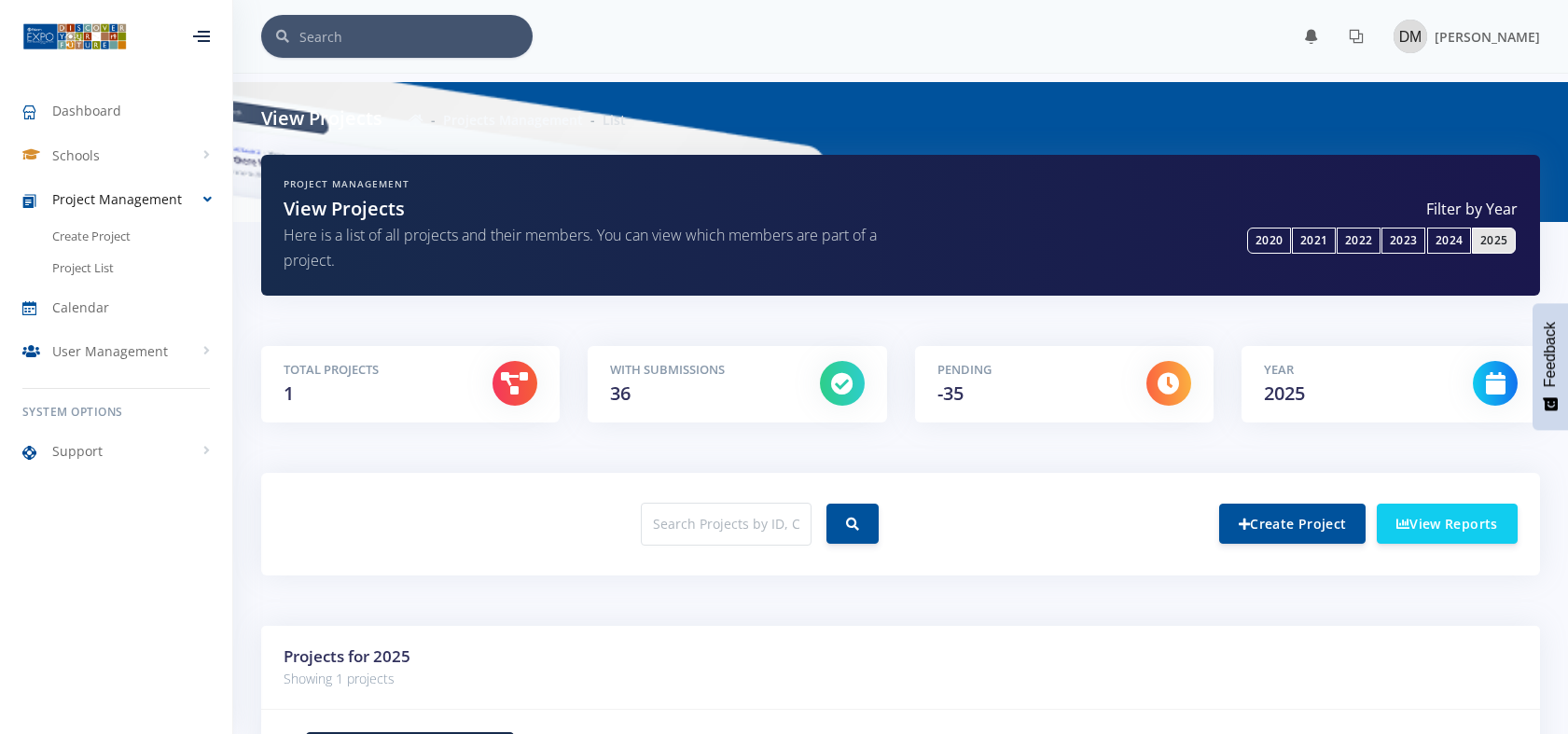scroll, scrollTop: 0, scrollLeft: 0, axis: both 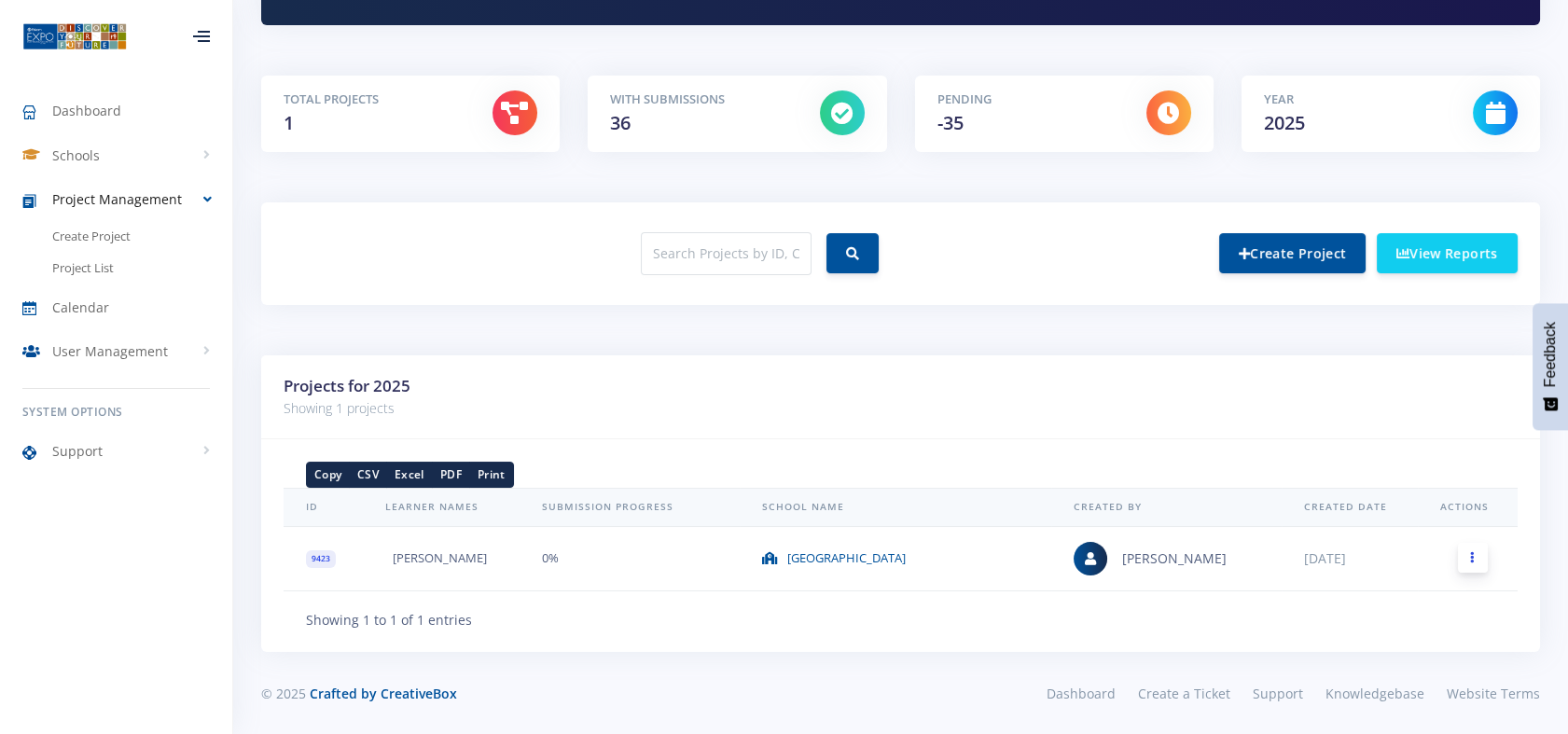 click at bounding box center (1473, 558) 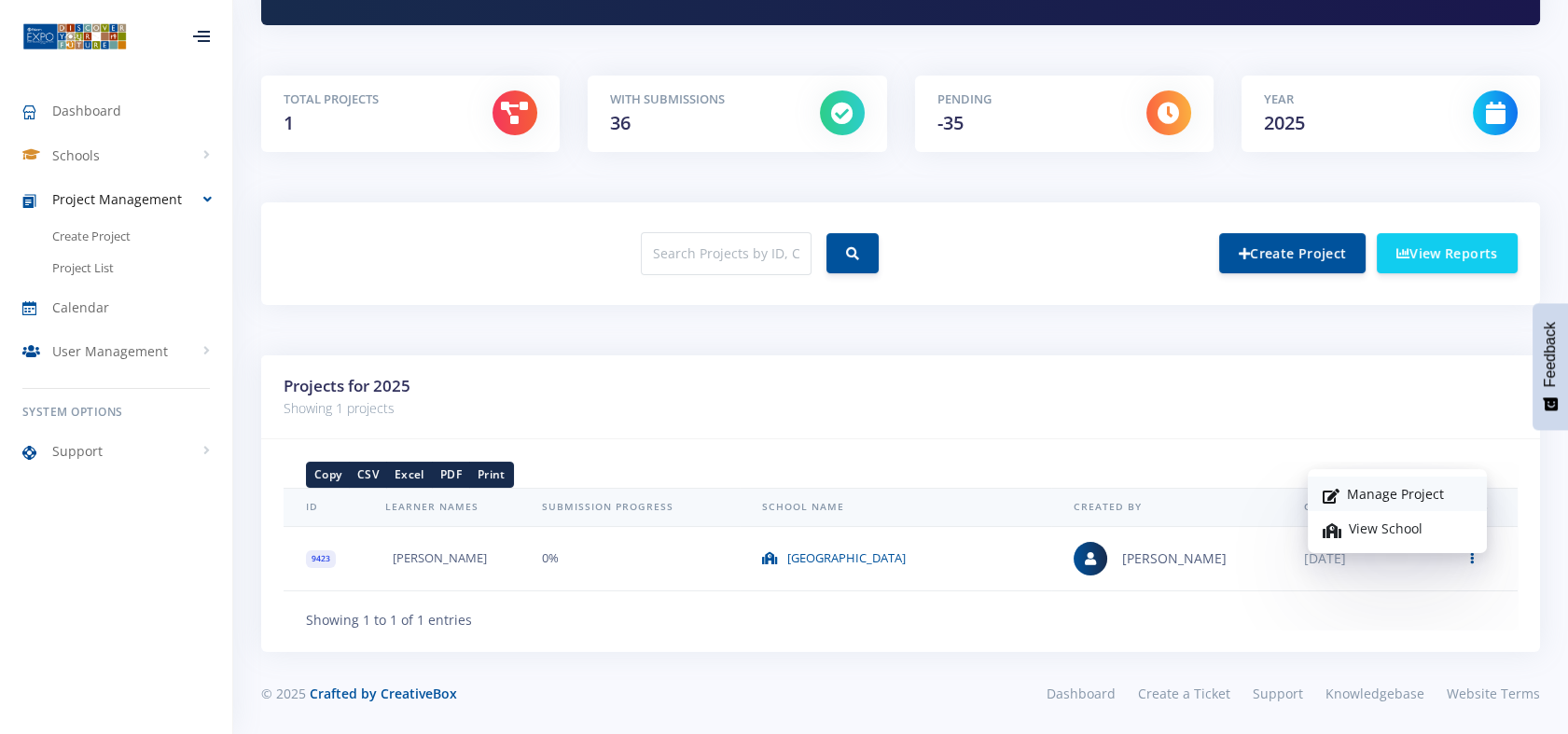 click on "Manage Project" at bounding box center [1397, 493] 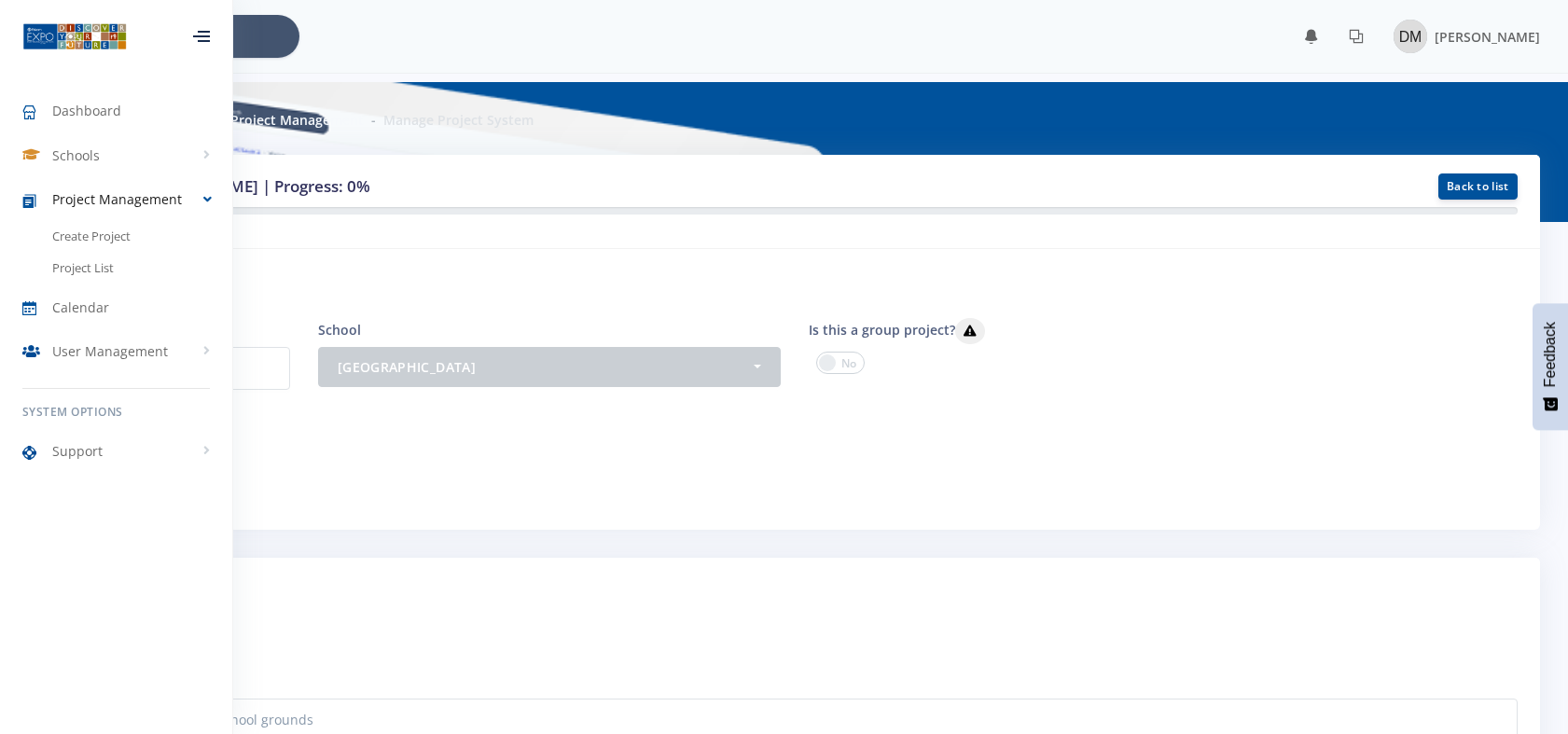scroll, scrollTop: 0, scrollLeft: 0, axis: both 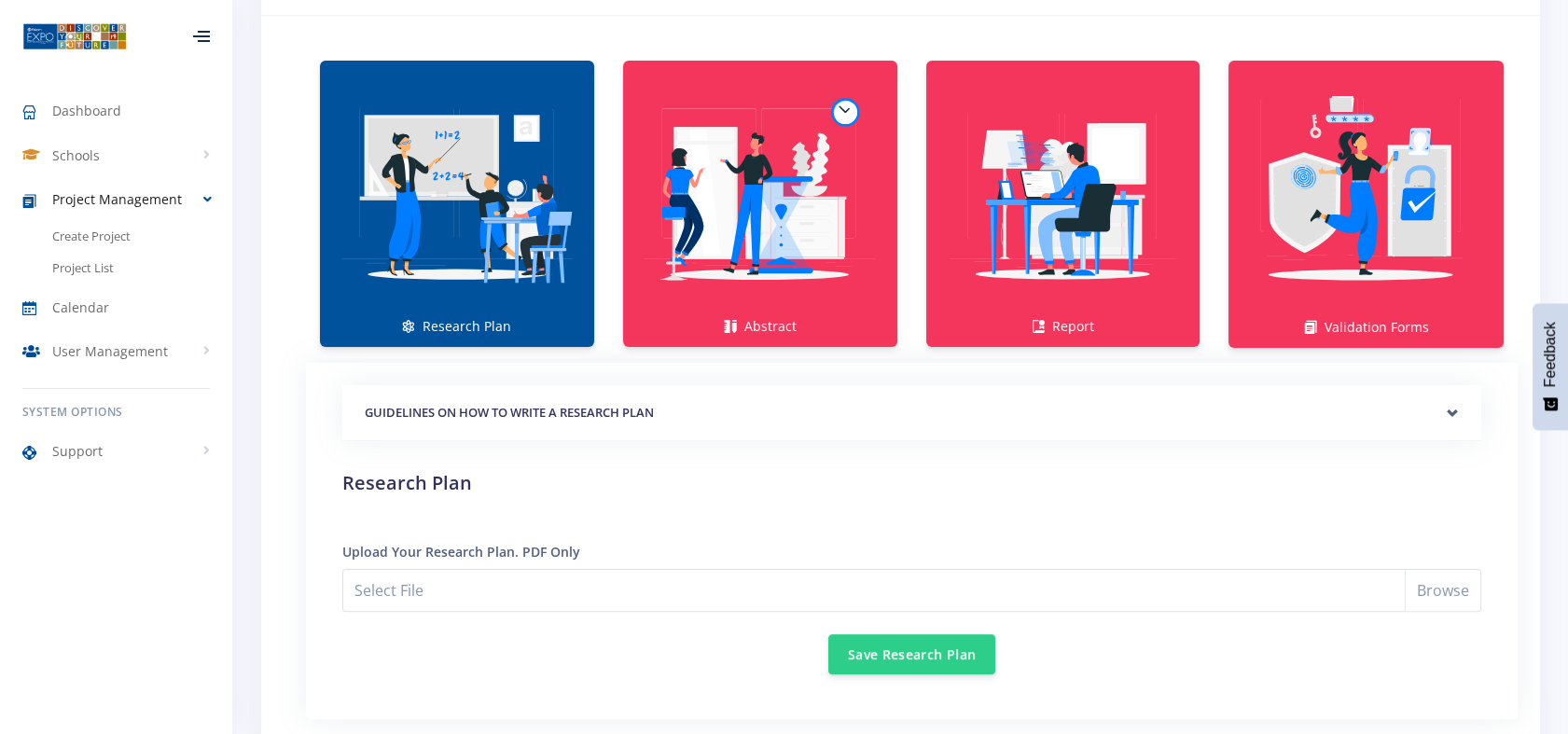 click on "GUIDELINES ON HOW TO WRITE A RESEARCH
PLAN" at bounding box center (911, 413) 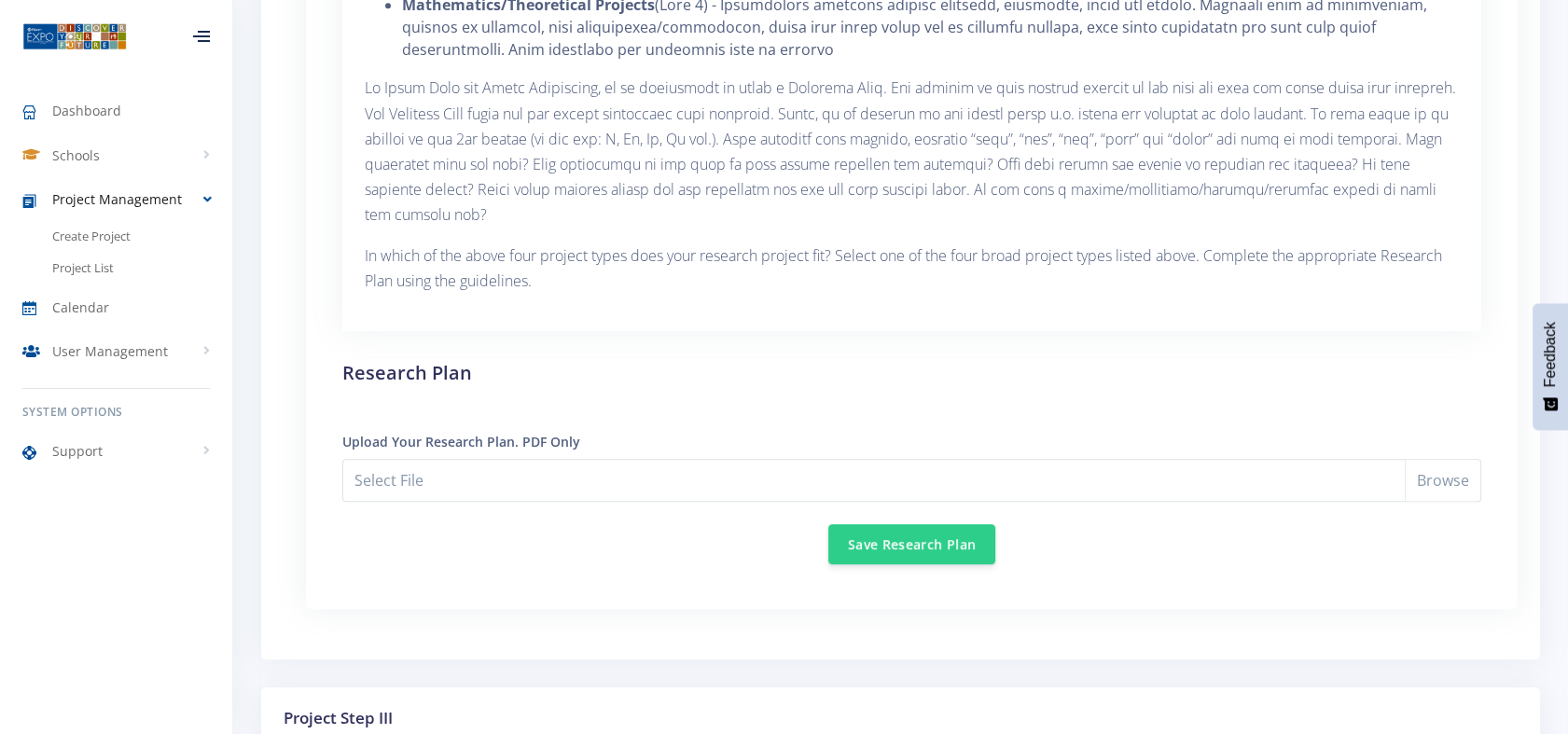 scroll, scrollTop: 1811, scrollLeft: 0, axis: vertical 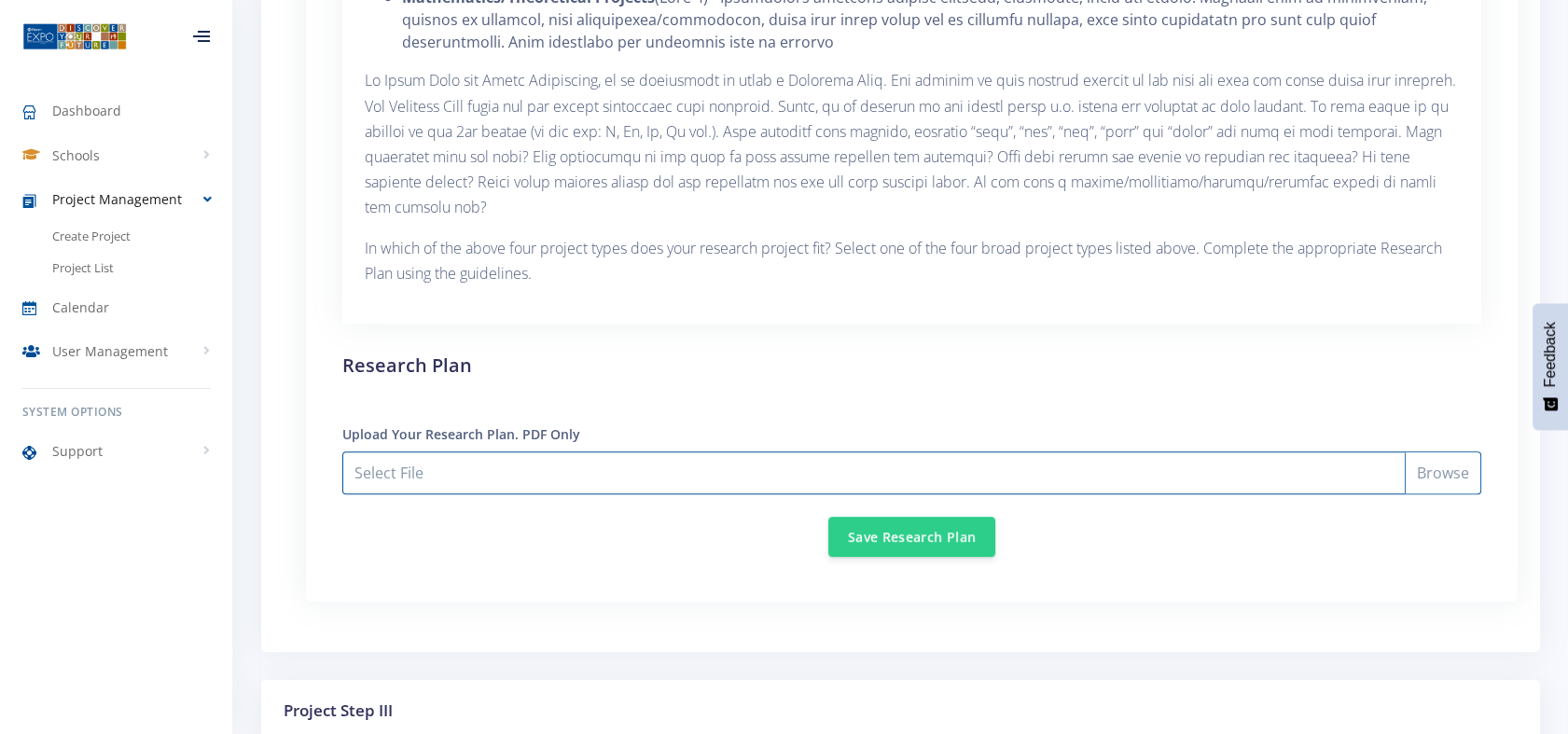 click on "Select File" at bounding box center [911, 473] 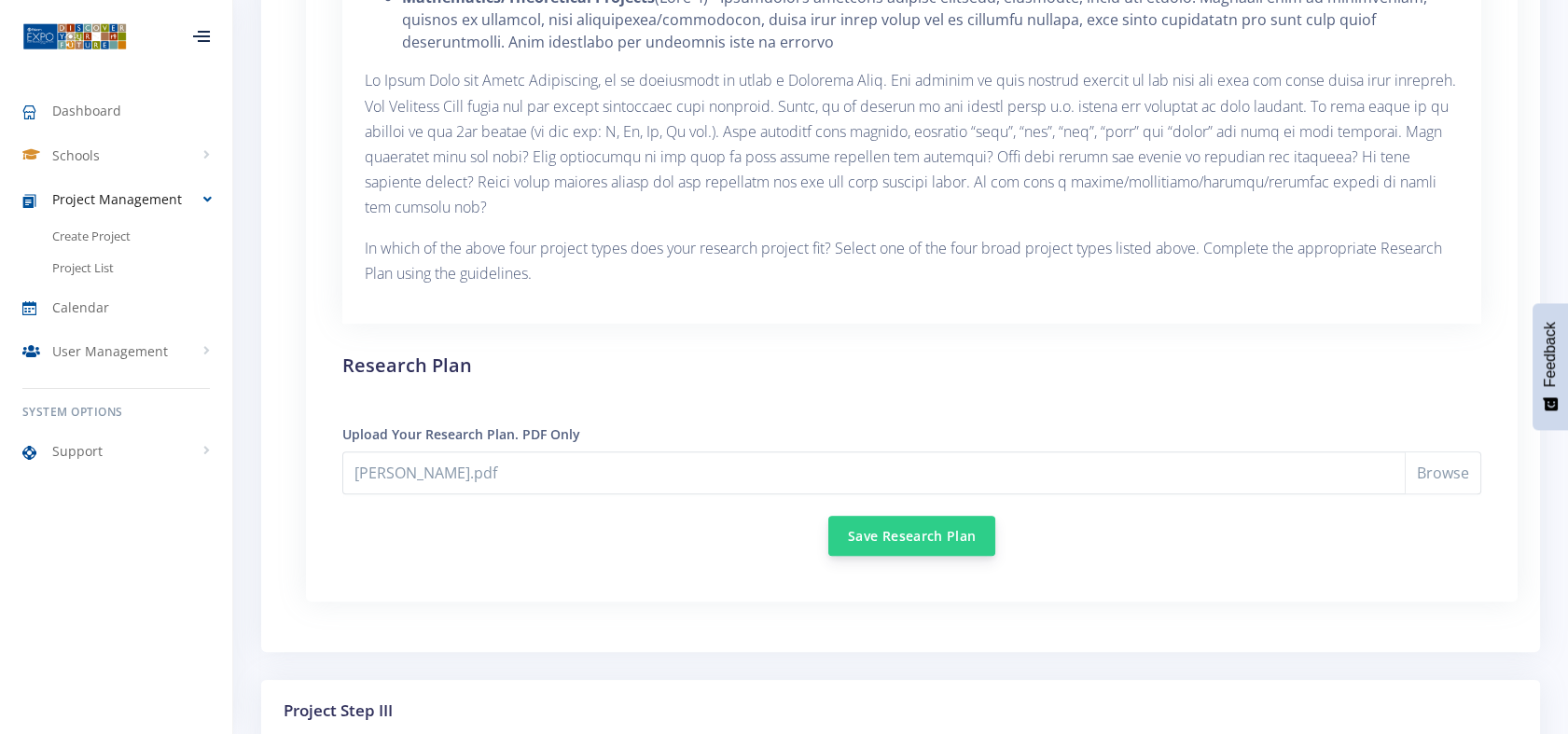 click on "Save Research Plan" at bounding box center [911, 535] 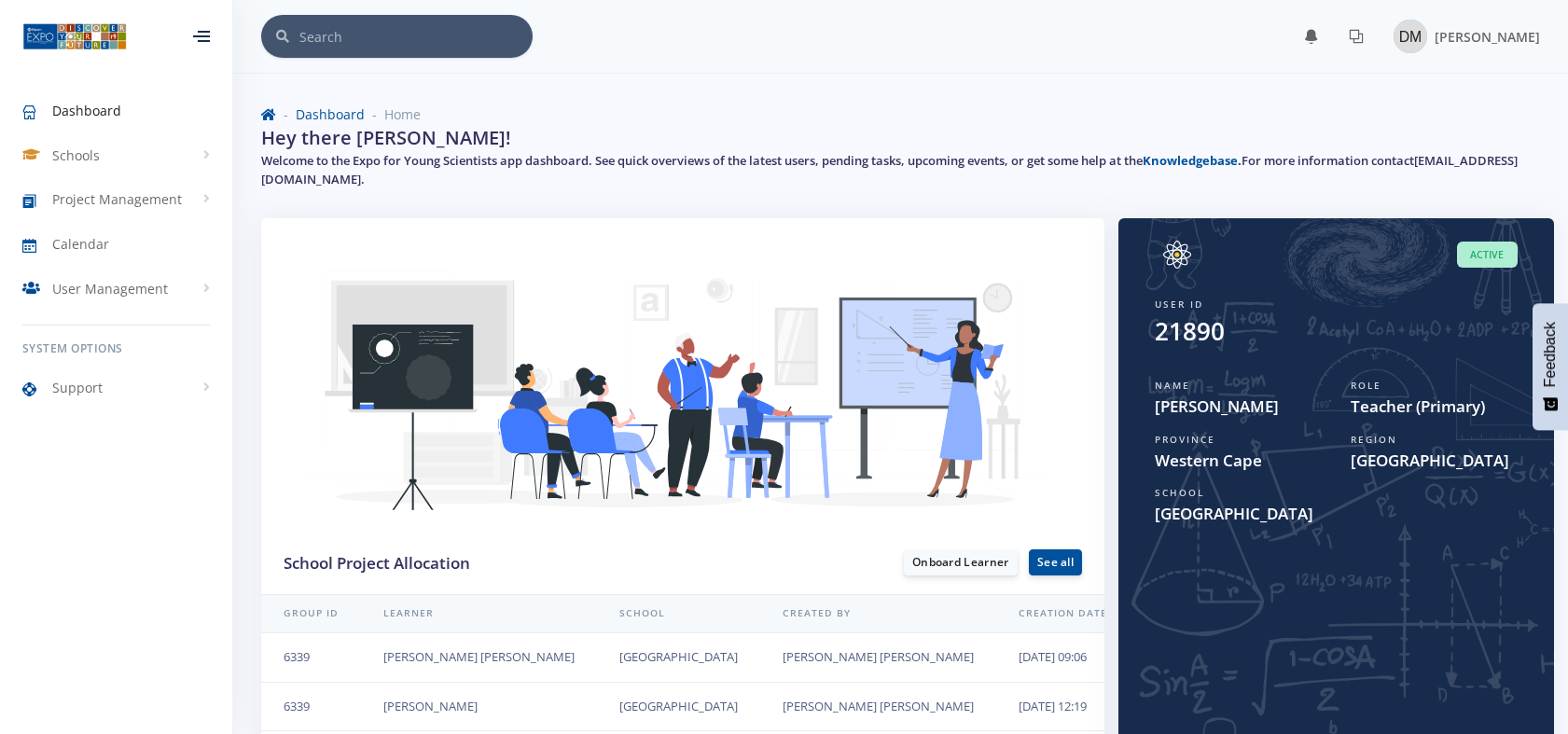 scroll, scrollTop: 0, scrollLeft: 0, axis: both 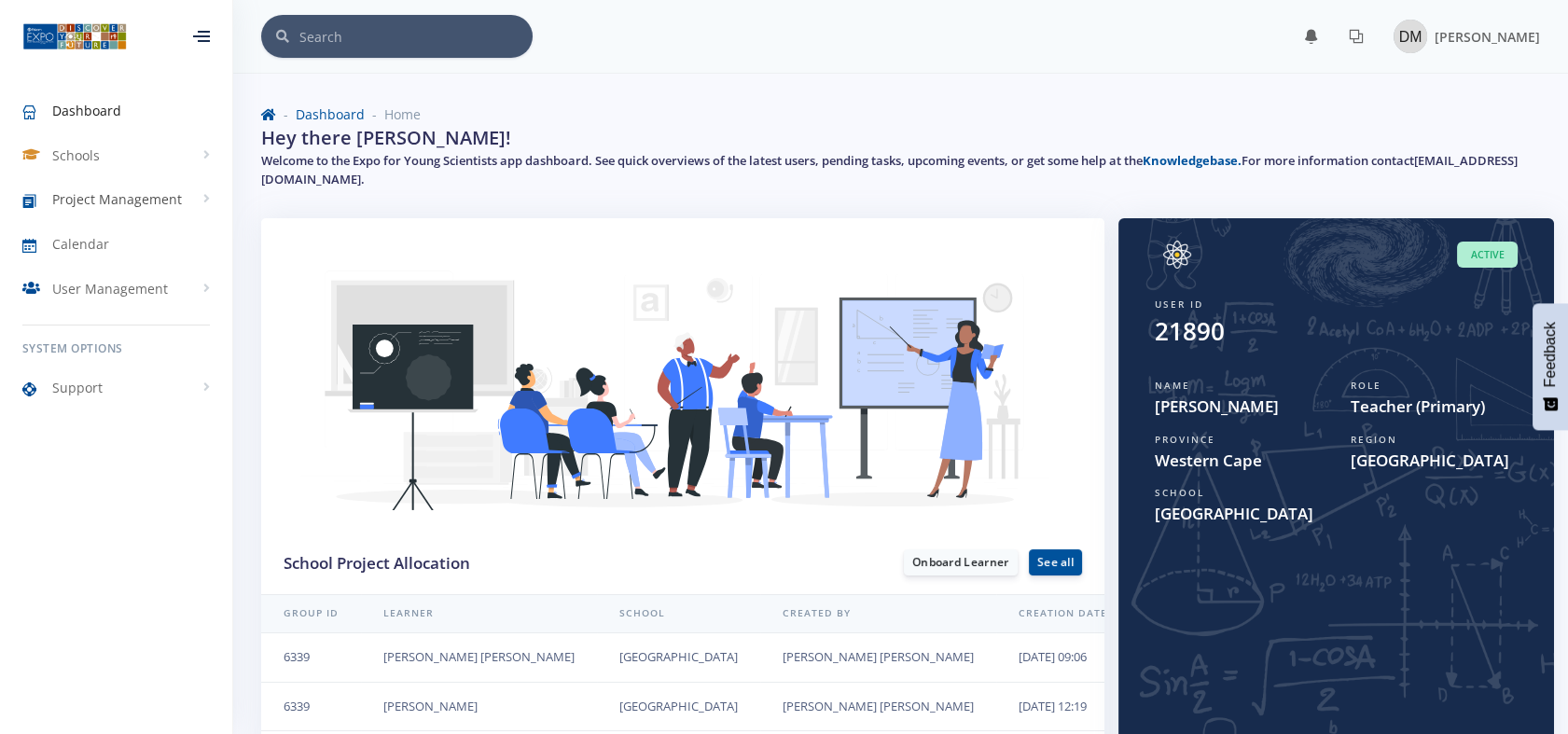 click on "Project Management" at bounding box center [117, 199] 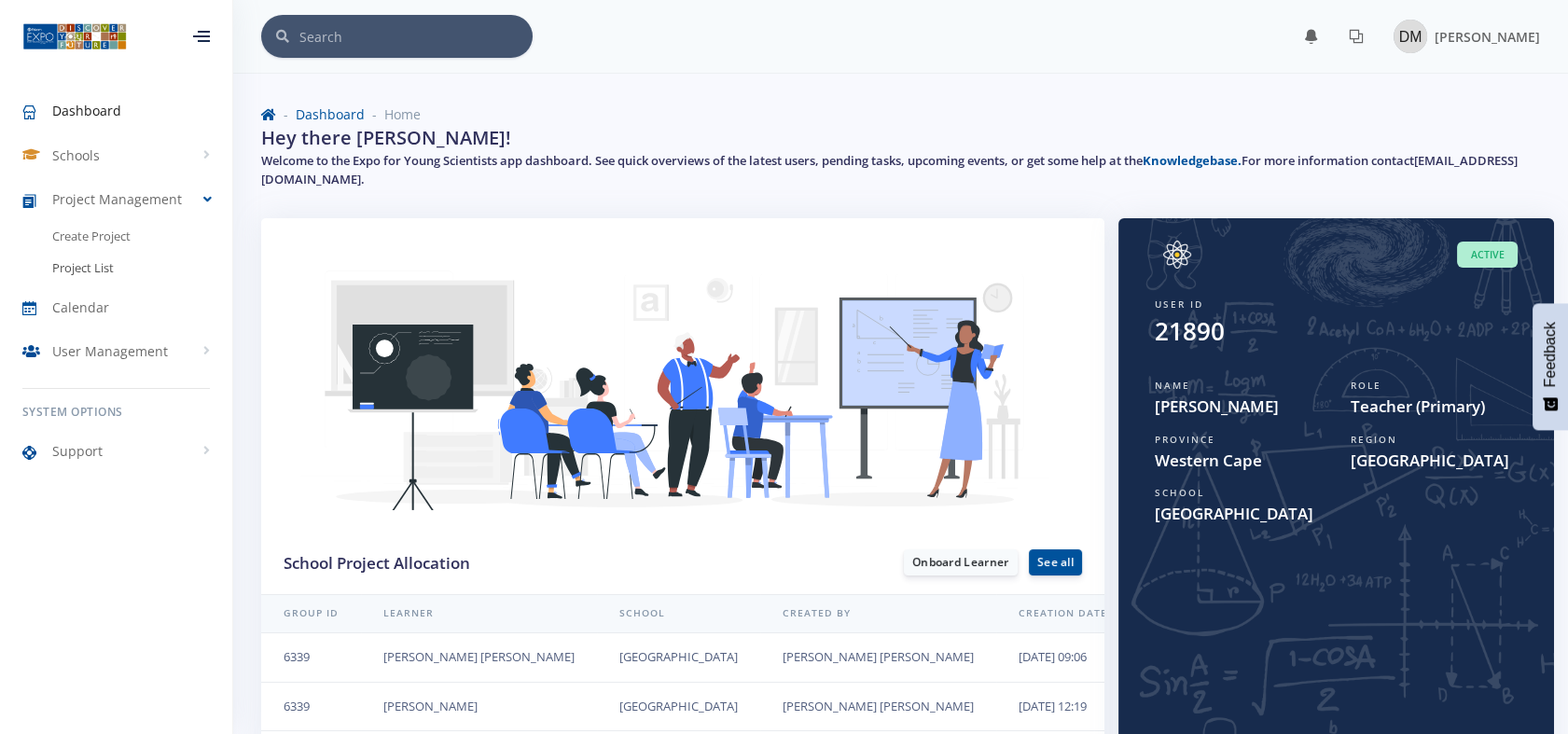 click on "Project List" at bounding box center [83, 269] 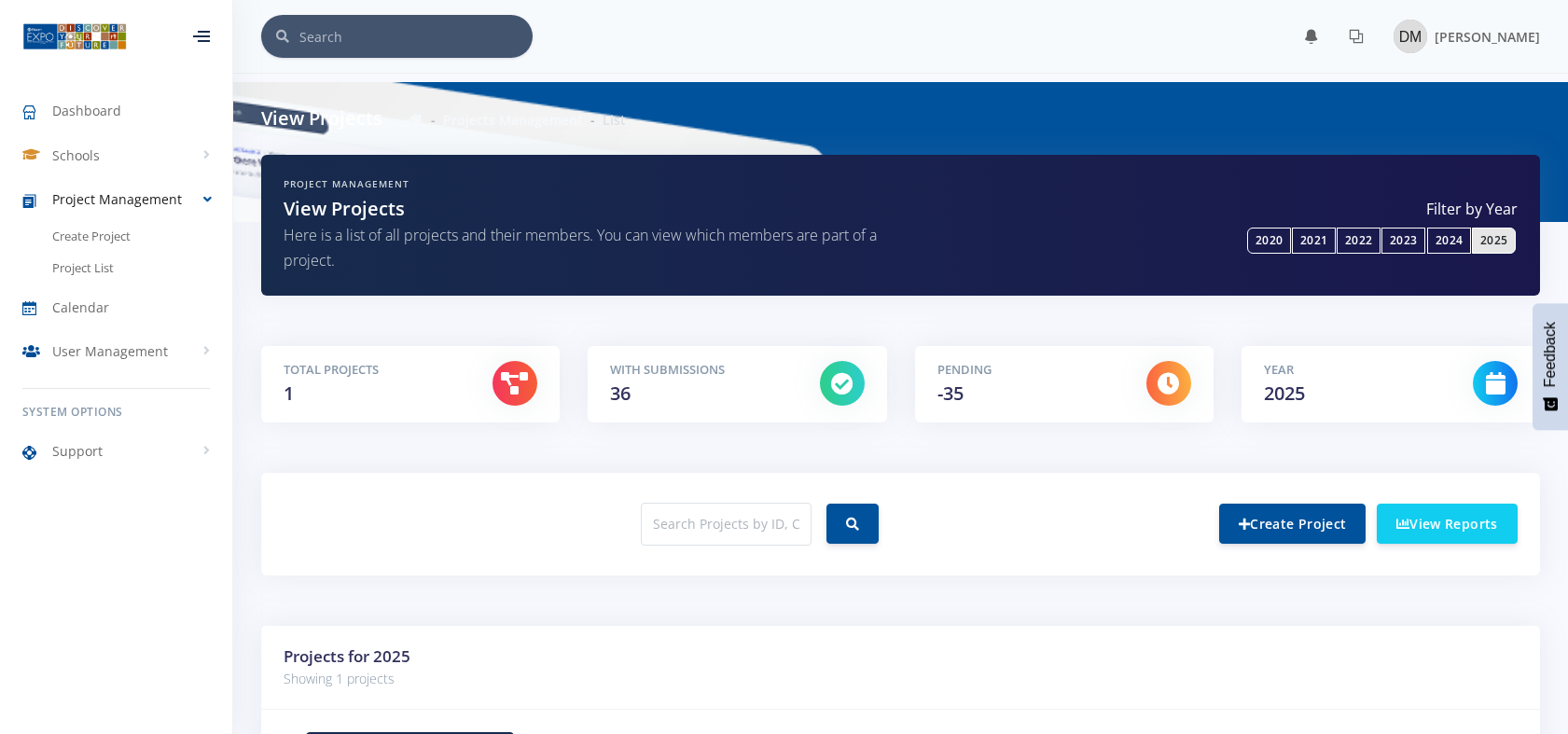 scroll, scrollTop: 0, scrollLeft: 0, axis: both 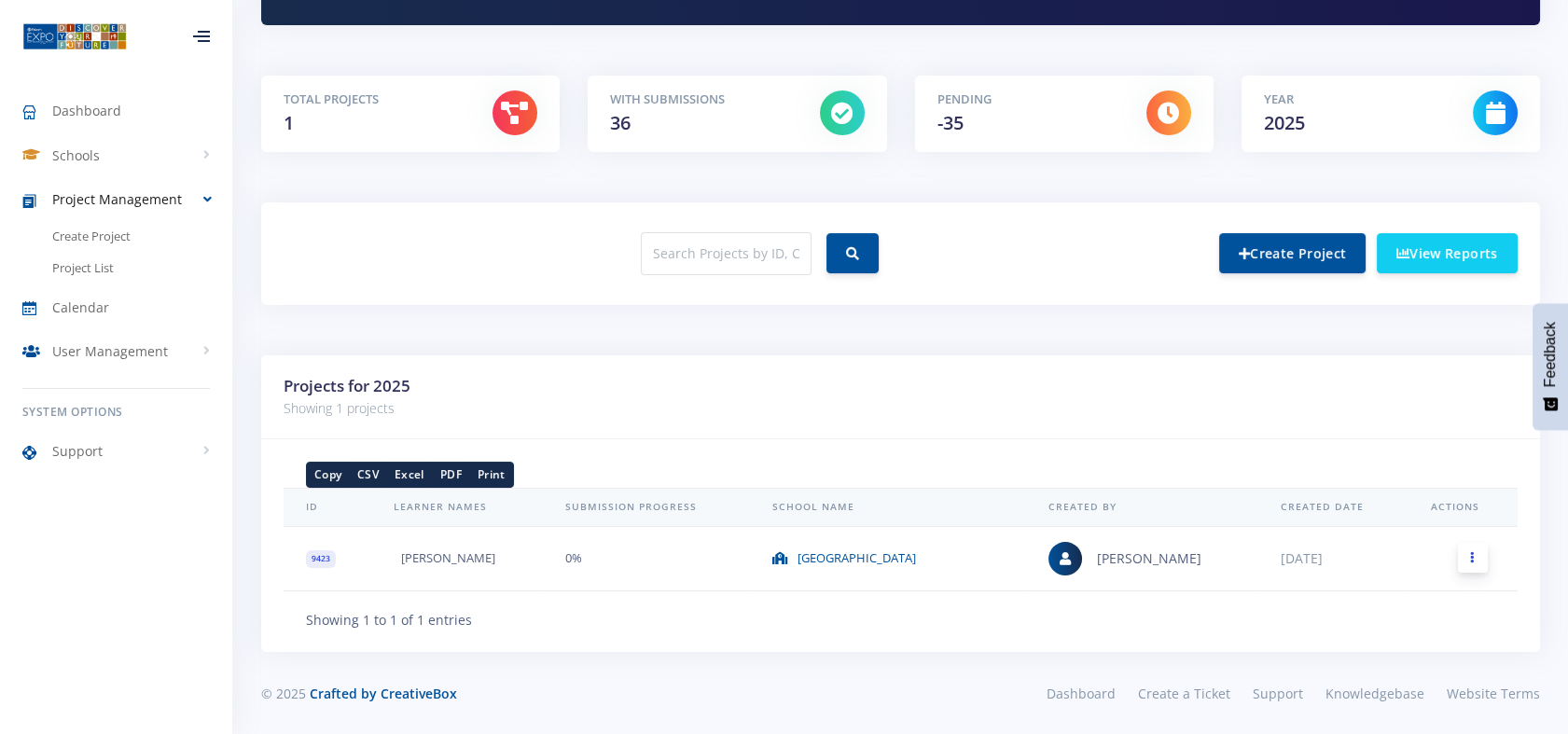 click at bounding box center [1473, 558] 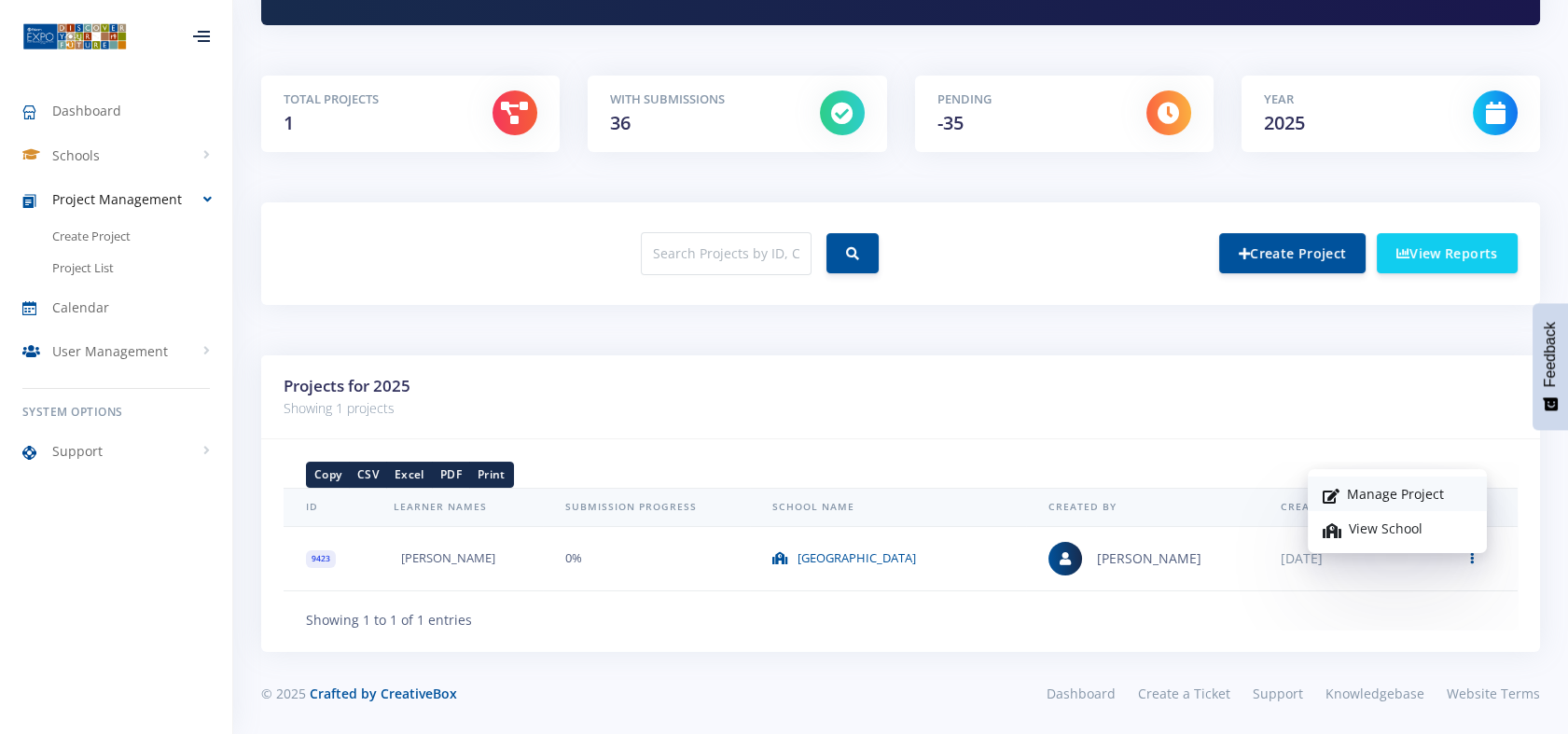 click on "Manage Project" at bounding box center (1397, 493) 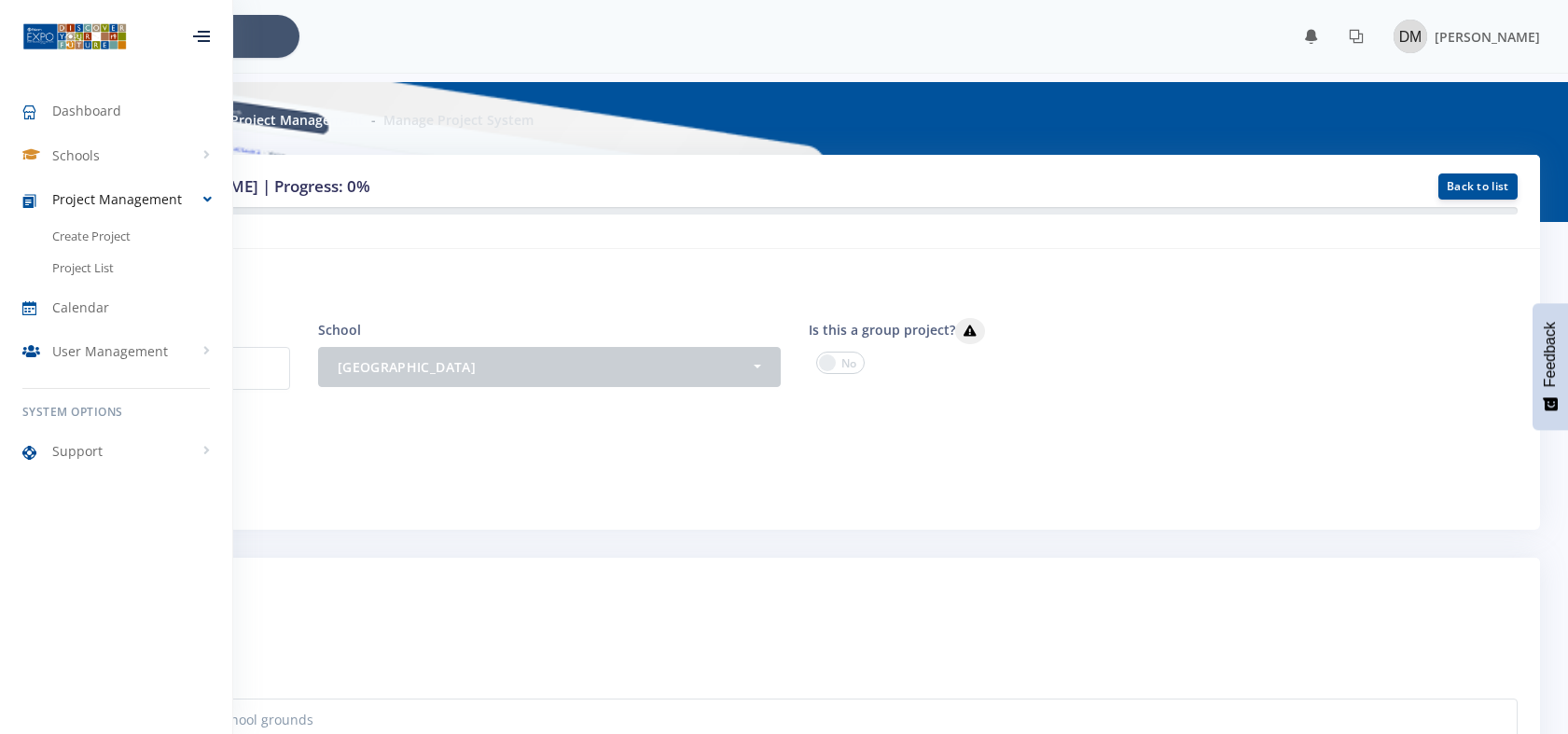 scroll, scrollTop: 0, scrollLeft: 0, axis: both 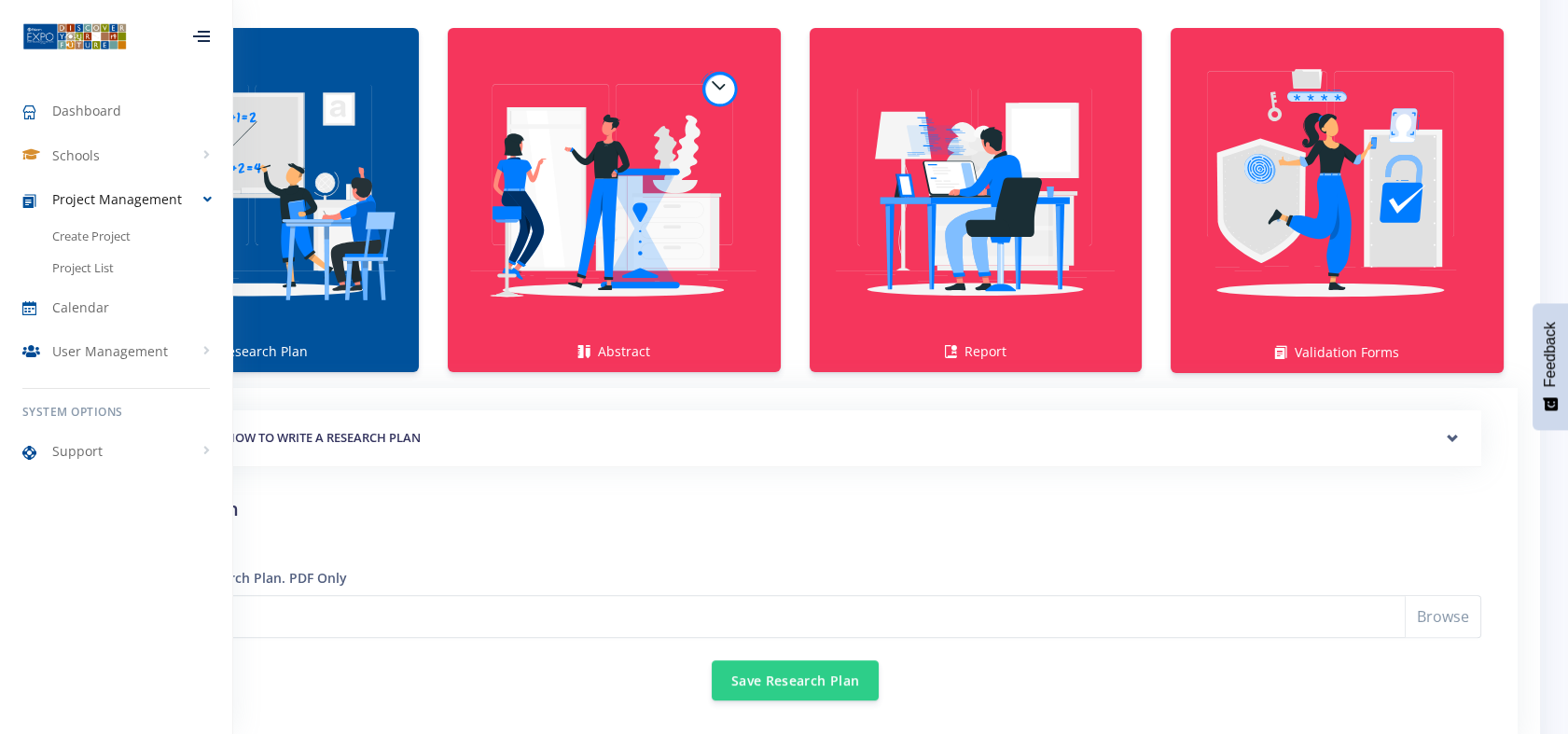 click at bounding box center (253, 190) 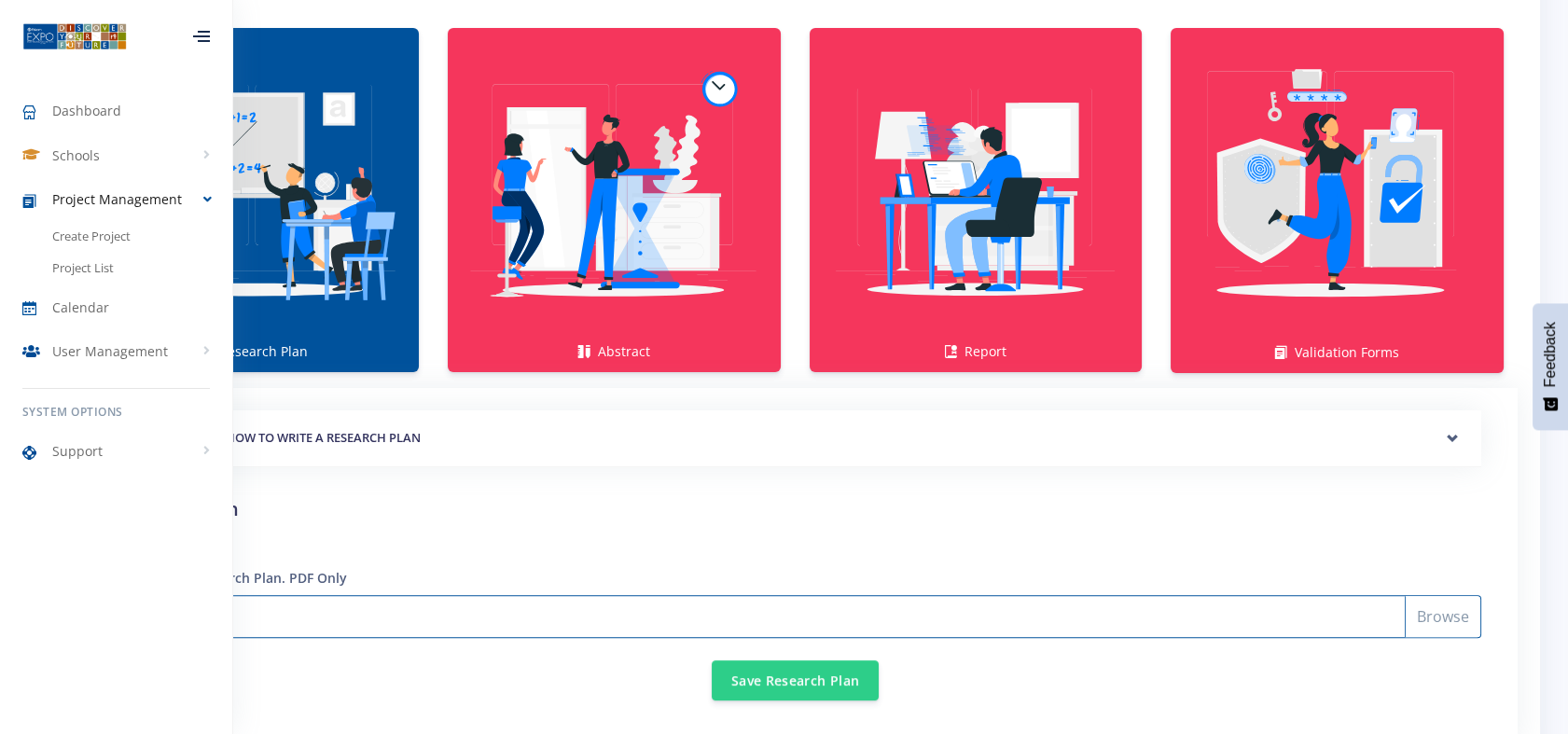 click on "Select File" at bounding box center (795, 616) 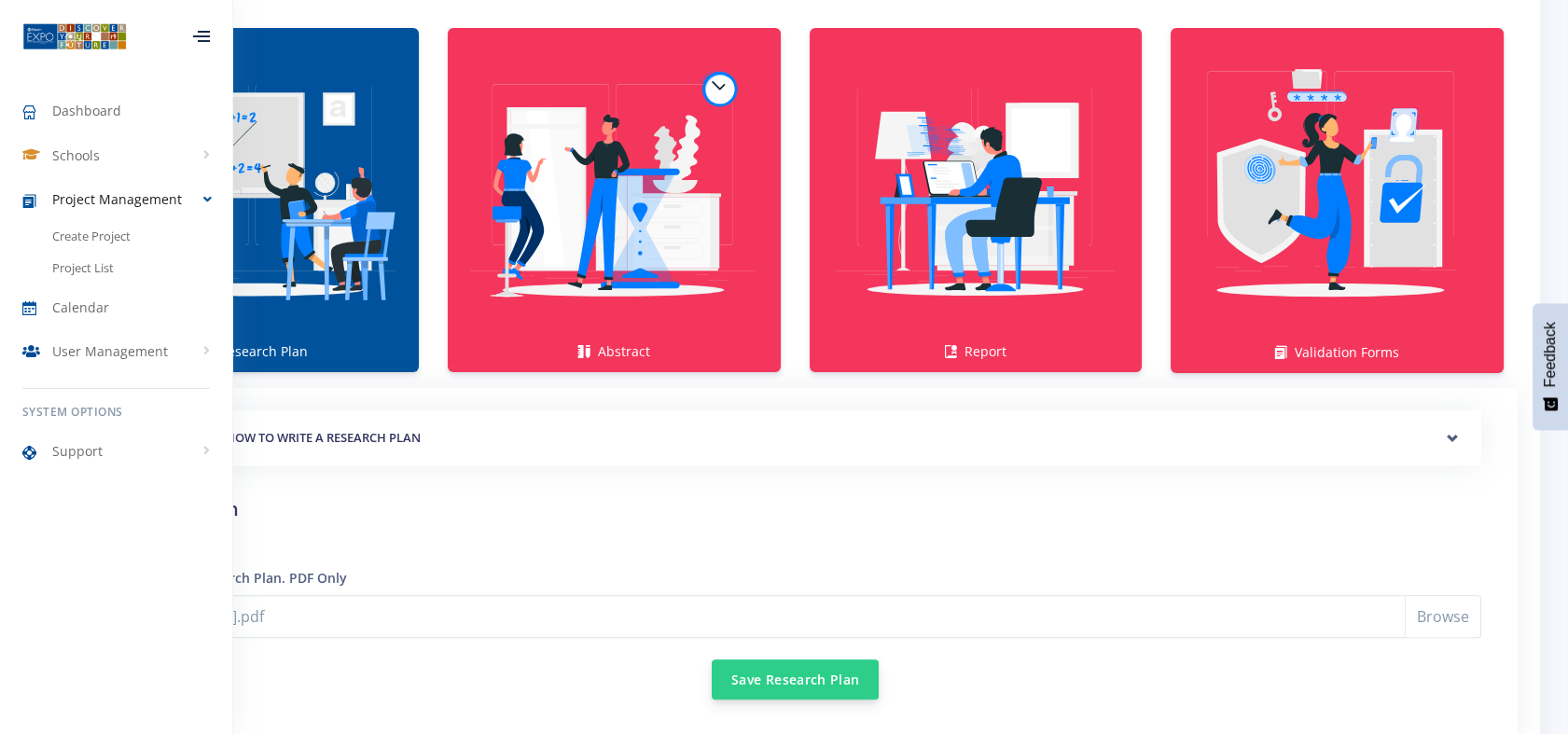 click on "Save Research Plan" at bounding box center [795, 679] 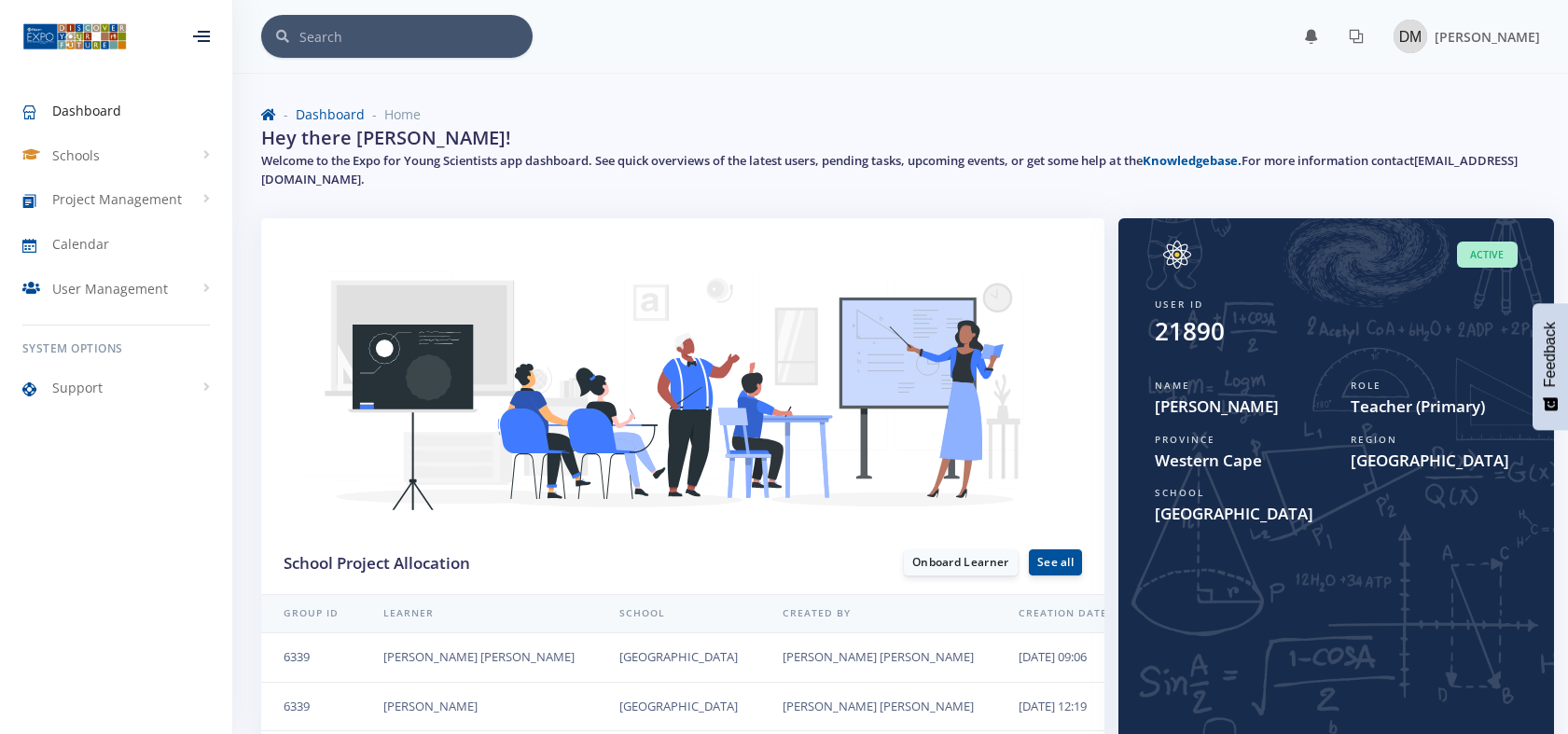 scroll, scrollTop: 0, scrollLeft: 0, axis: both 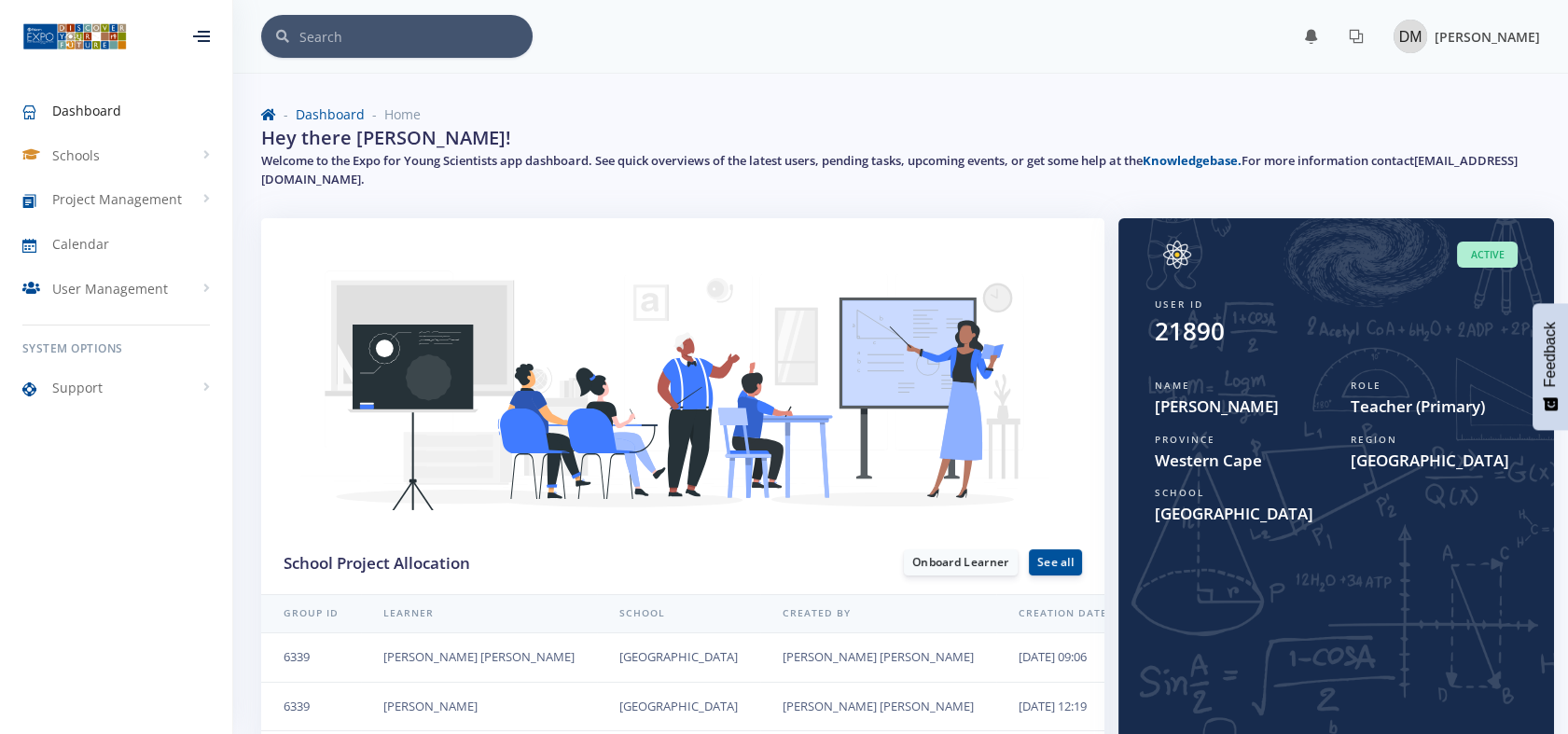 click at bounding box center (1410, 36) 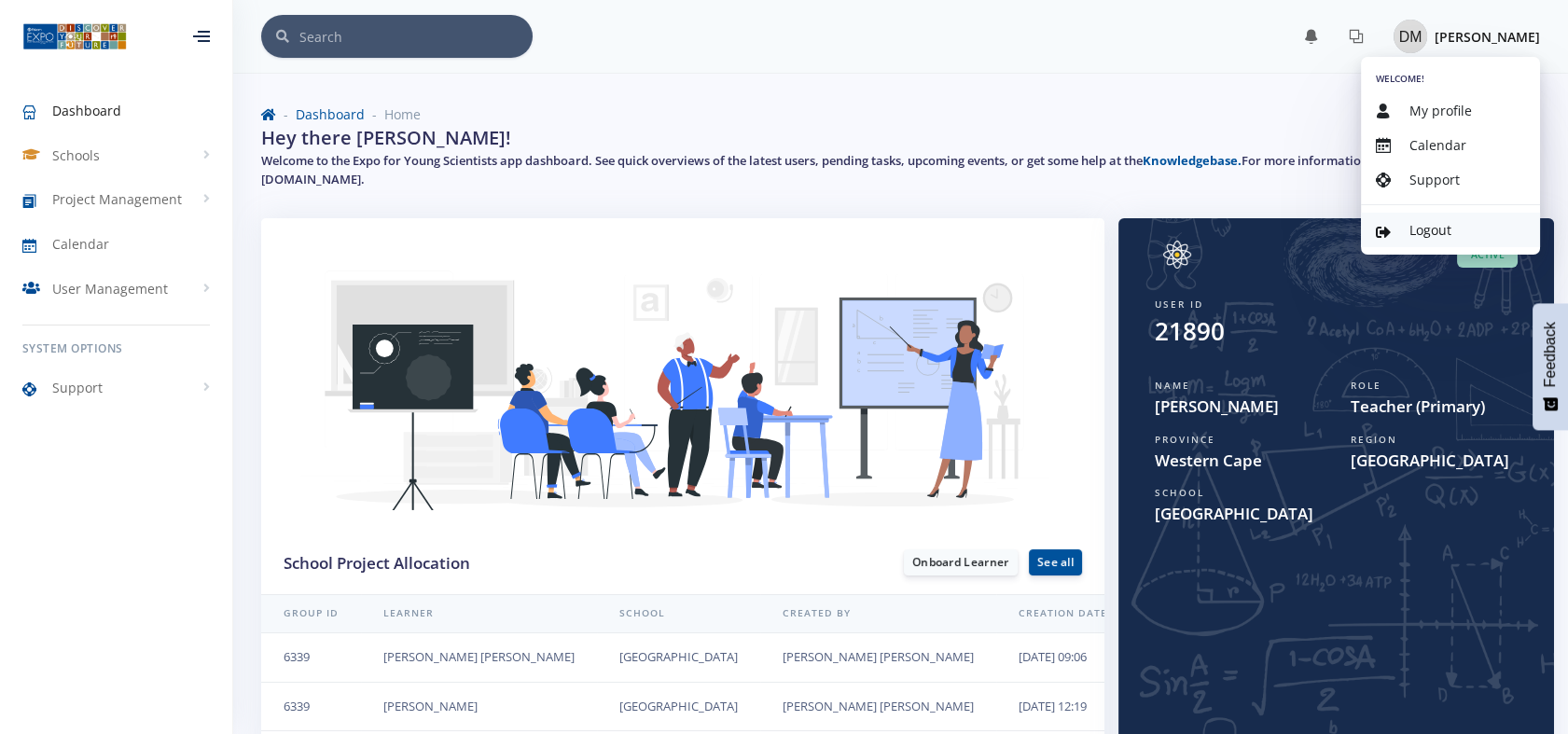 click on "Logout" at bounding box center (1430, 229) 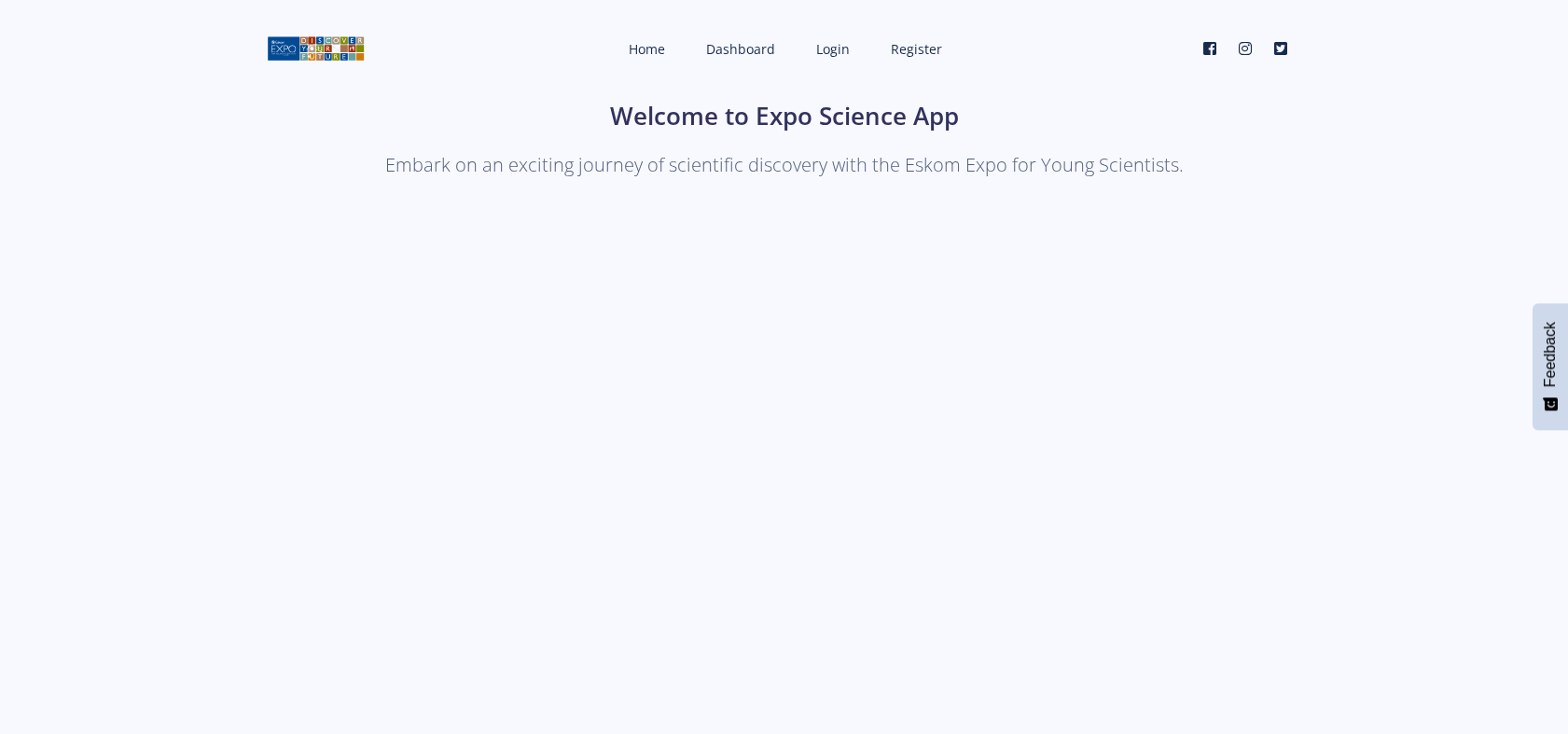scroll, scrollTop: 0, scrollLeft: 0, axis: both 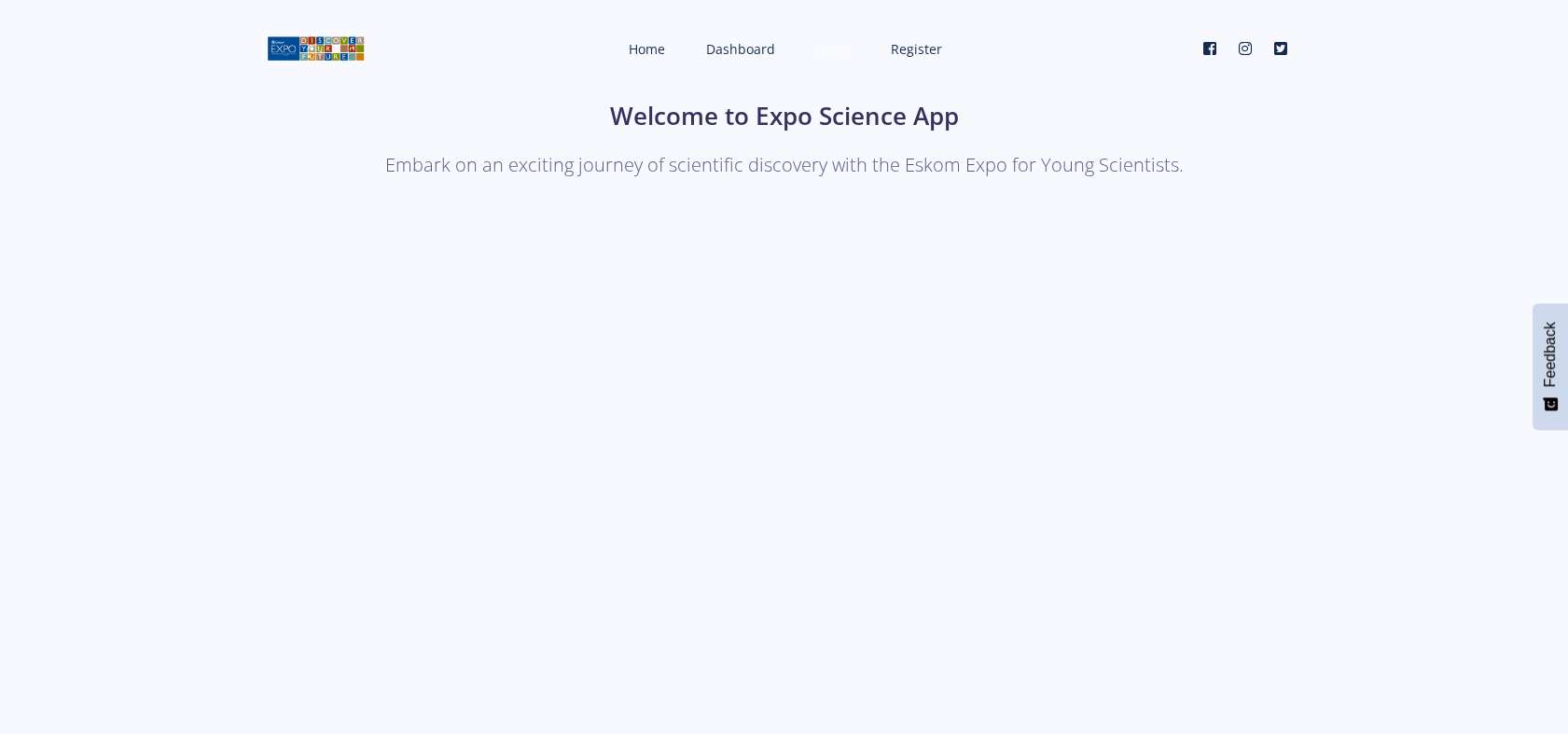 click on "Login" at bounding box center (833, 48) 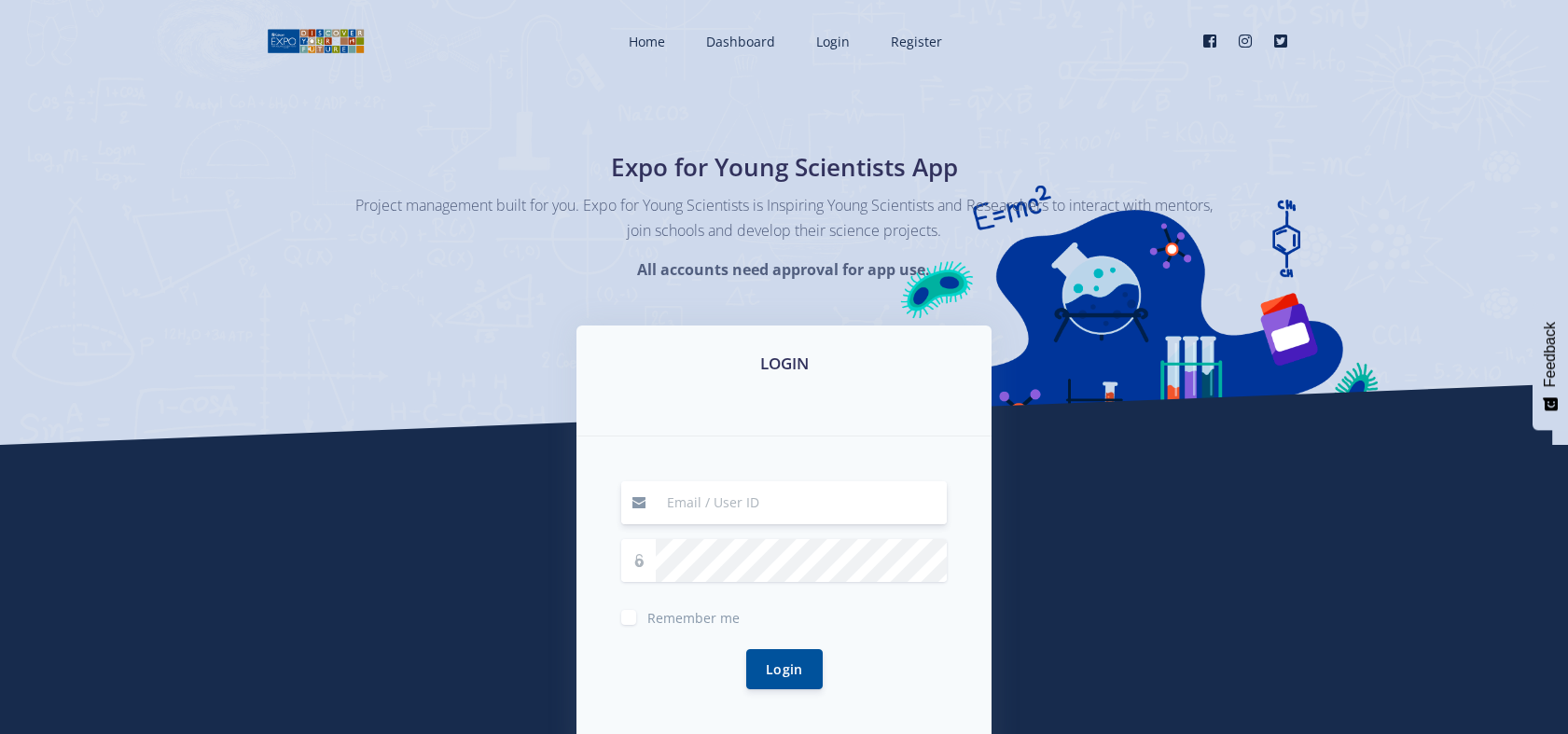 scroll, scrollTop: 0, scrollLeft: 0, axis: both 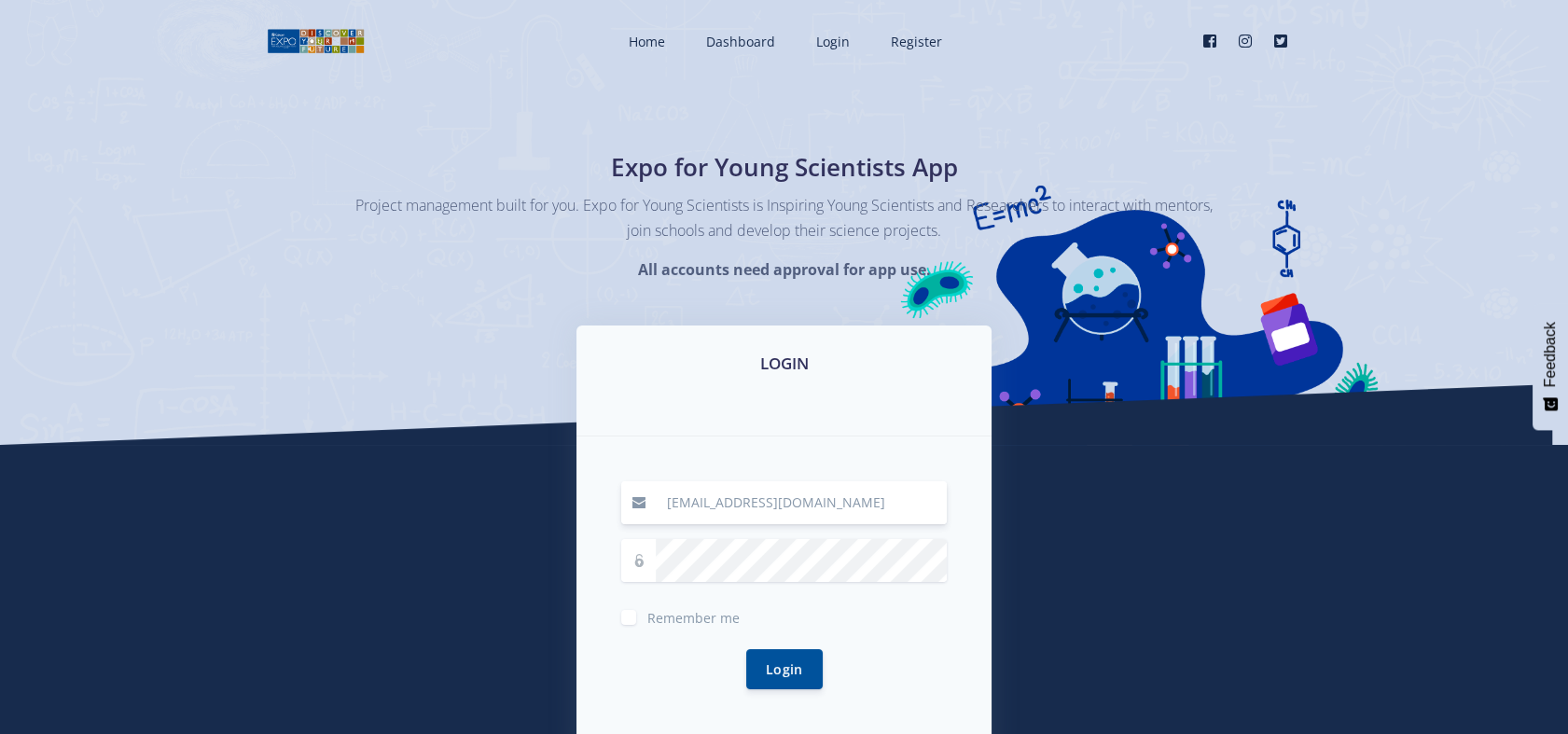click on "[EMAIL_ADDRESS][DOMAIN_NAME]" at bounding box center (801, 503) 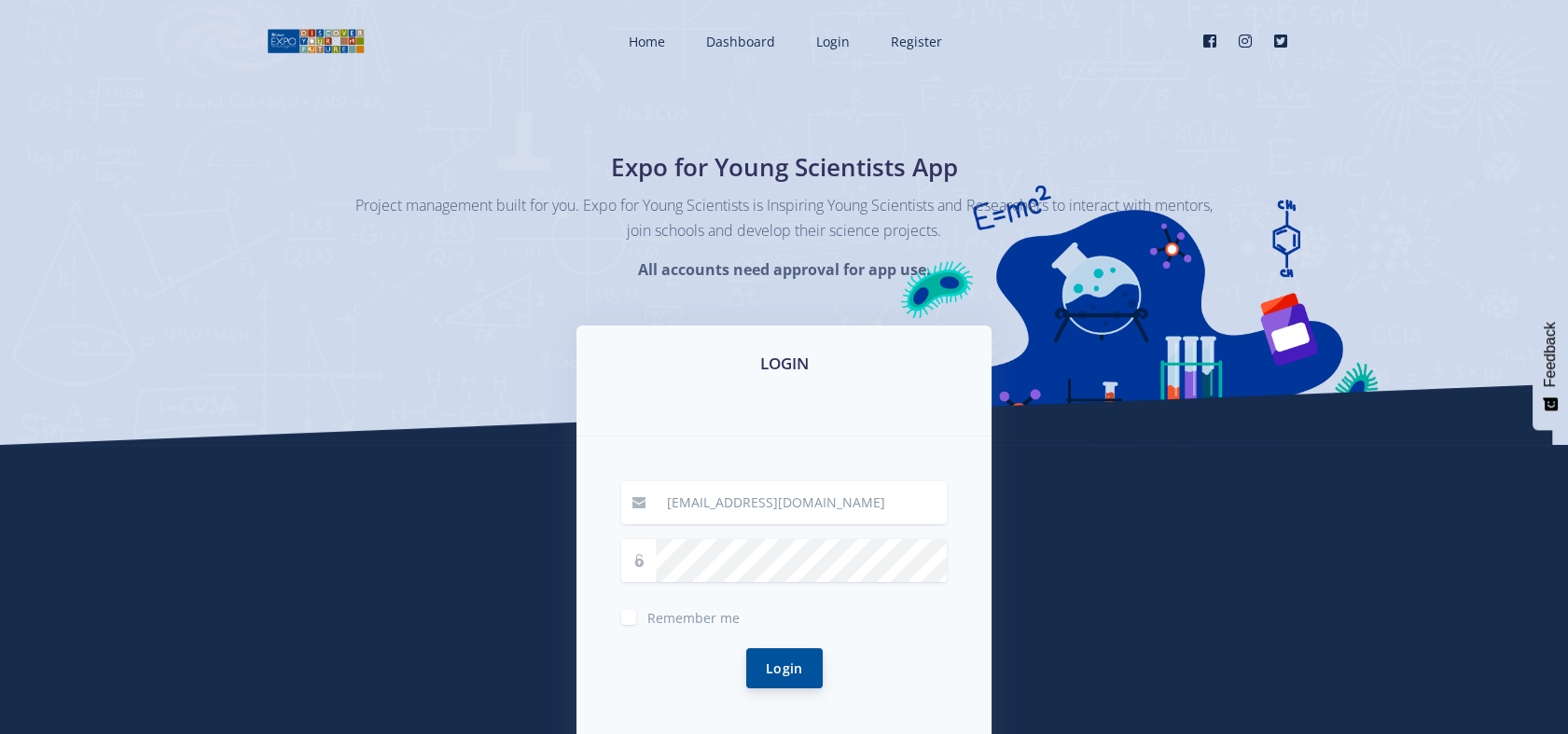 click on "Login" at bounding box center (784, 668) 